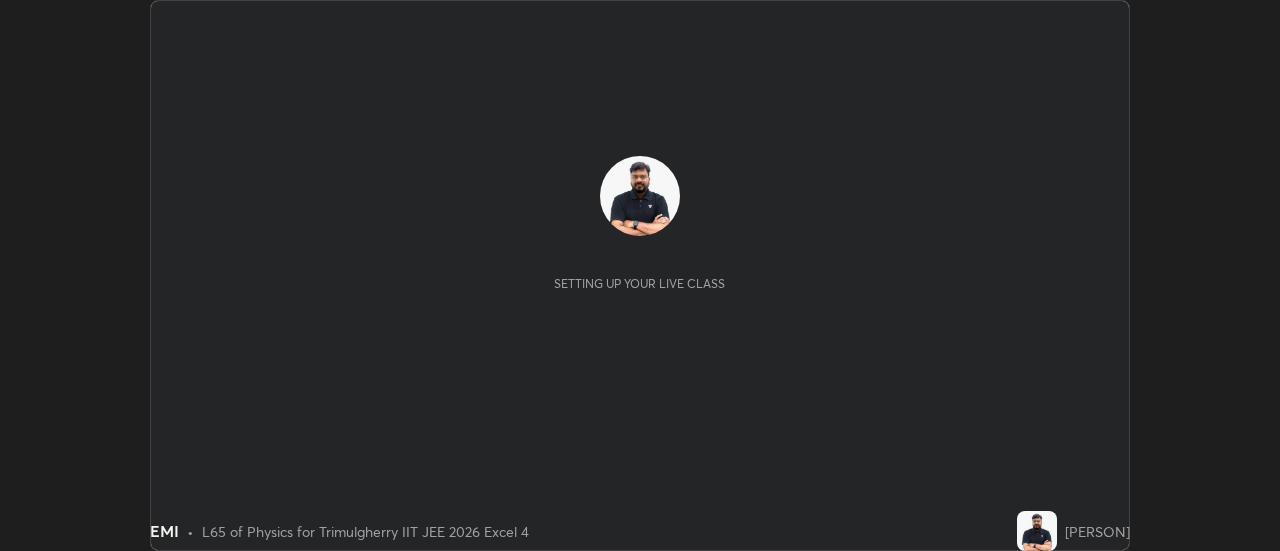 scroll, scrollTop: 0, scrollLeft: 0, axis: both 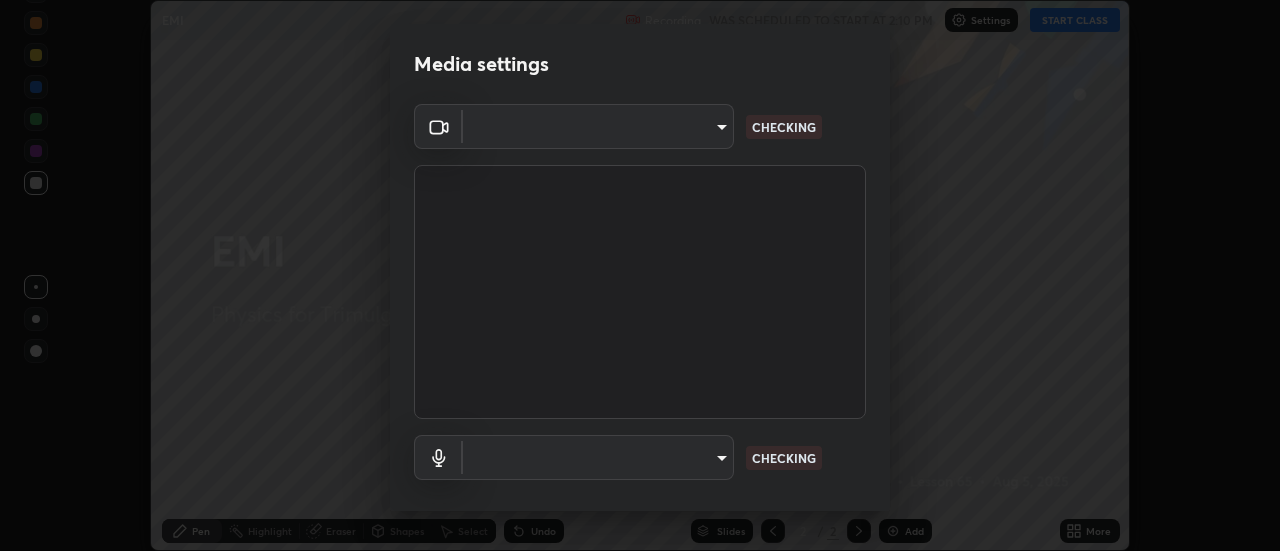 type on "9255d0ea4f7f4a742749cebd111cbd092d00bb49662c79401ed7f424fd1dd9ca" 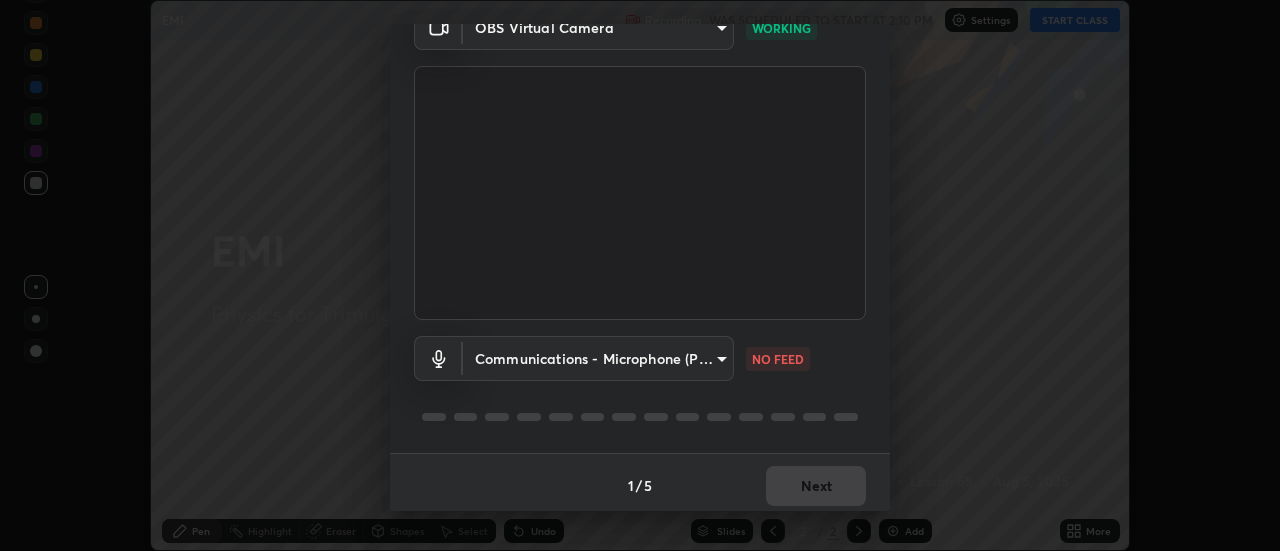 scroll, scrollTop: 105, scrollLeft: 0, axis: vertical 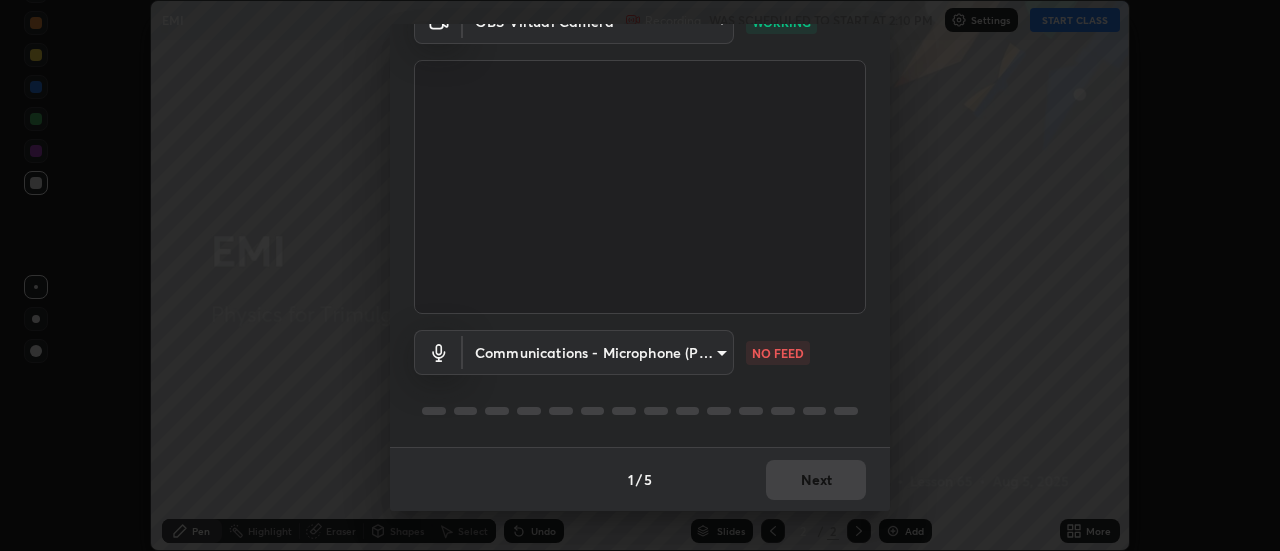 click on "Erase all EMI Recording WAS SCHEDULED TO START AT  [TIME] Settings START CLASS Setting up your live class EMI • L65 of Physics for Trimulgherry IIT JEE 2026 Excel 4 [PERSON] Pen Highlight Eraser Shapes Select Undo Slides 2 / 2 Add More No doubts shared Encourage your learners to ask a doubt for better clarity Report an issue Reason for reporting Buffering Chat not working Audio - Video sync issue Educator video quality low ​ Attach an image Report Media settings OBS Virtual Camera [UUID] WORKING Communications - Microphone (POROSVOC) communications NO FEED 1 / 5 Next" at bounding box center (640, 275) 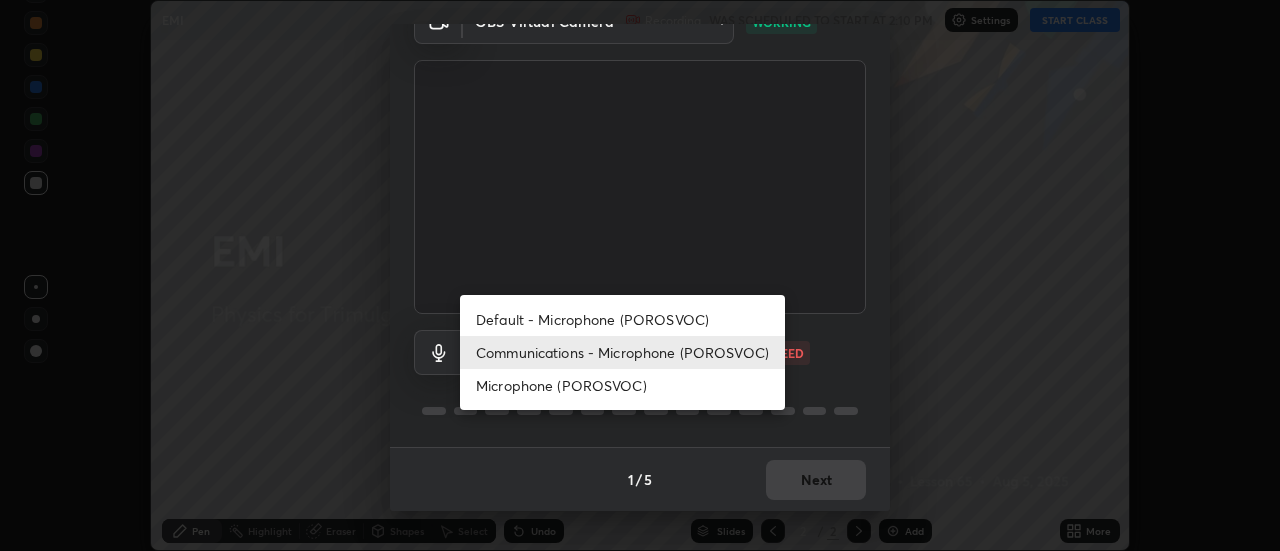 click on "Default - Microphone (POROSVOC)" at bounding box center [622, 319] 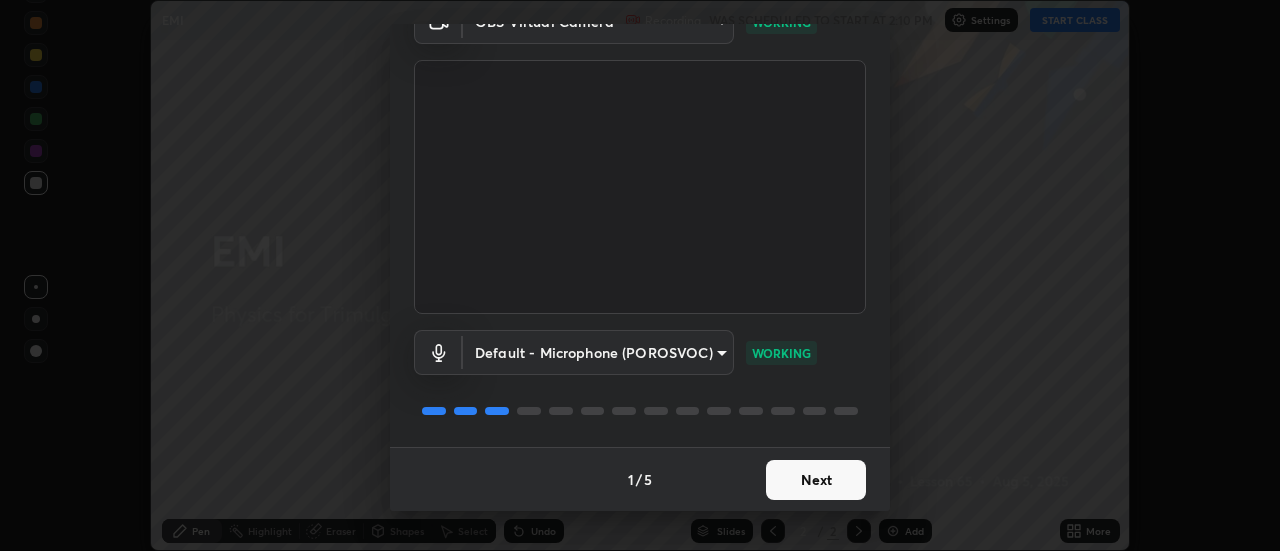 click on "Next" at bounding box center [816, 480] 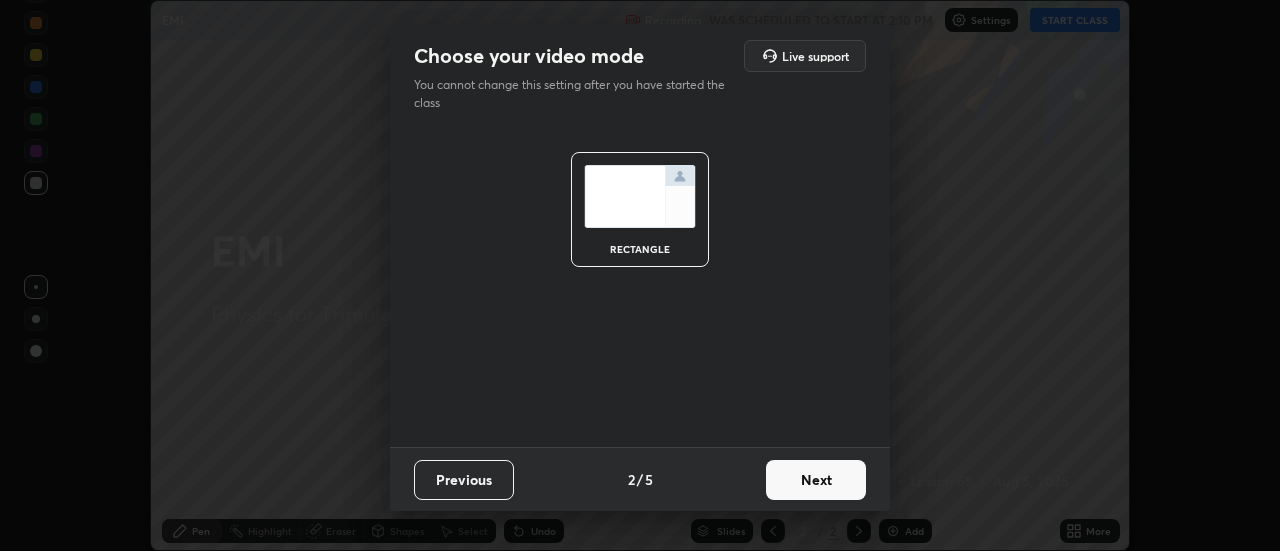 scroll, scrollTop: 0, scrollLeft: 0, axis: both 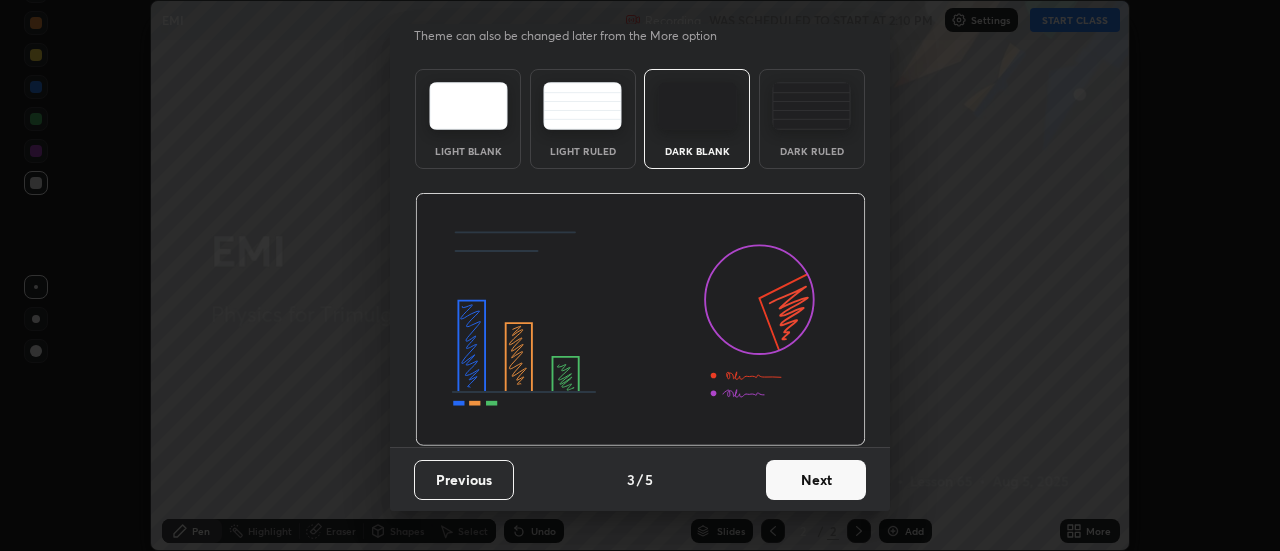 click on "Next" at bounding box center (816, 480) 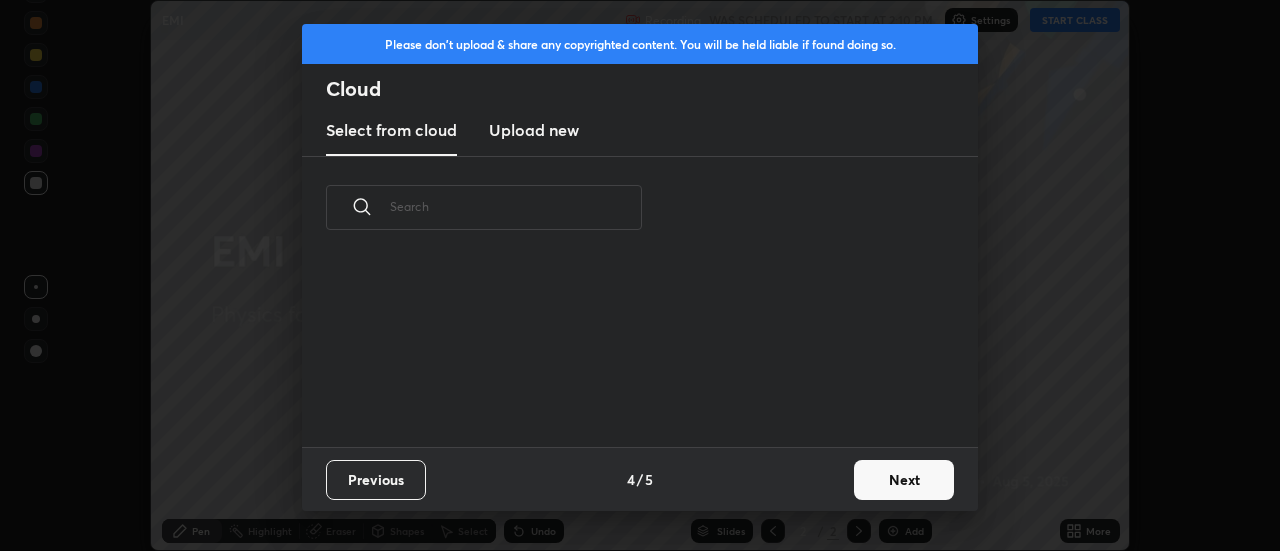 scroll, scrollTop: 0, scrollLeft: 0, axis: both 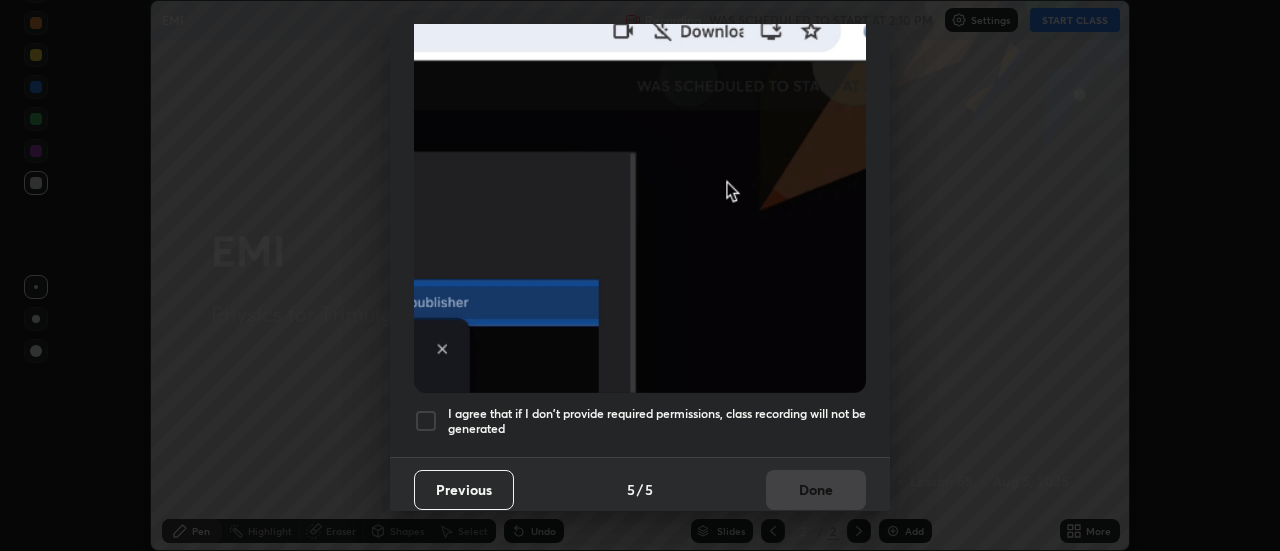 click on "I agree that if I don't provide required permissions, class recording will not be generated" at bounding box center (657, 421) 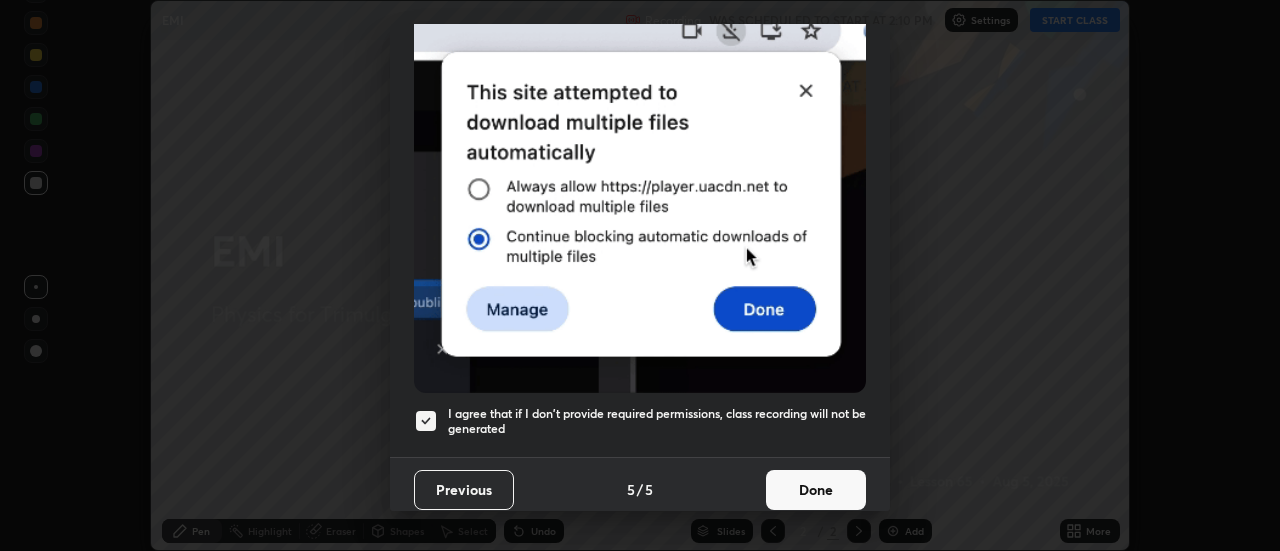 click on "Done" at bounding box center [816, 490] 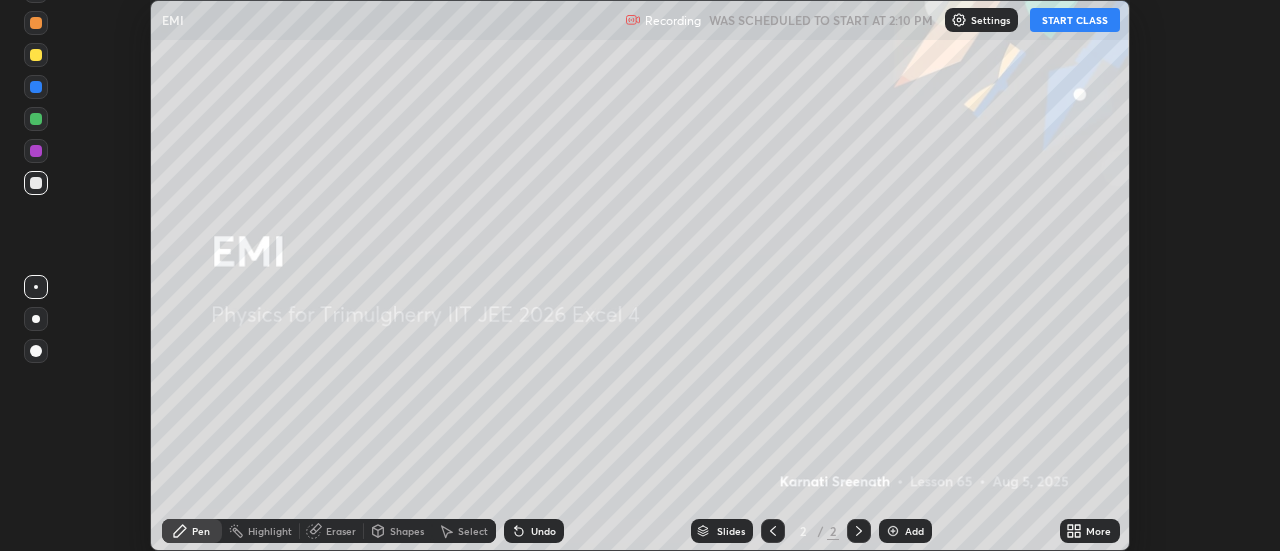 click on "START CLASS" at bounding box center [1075, 20] 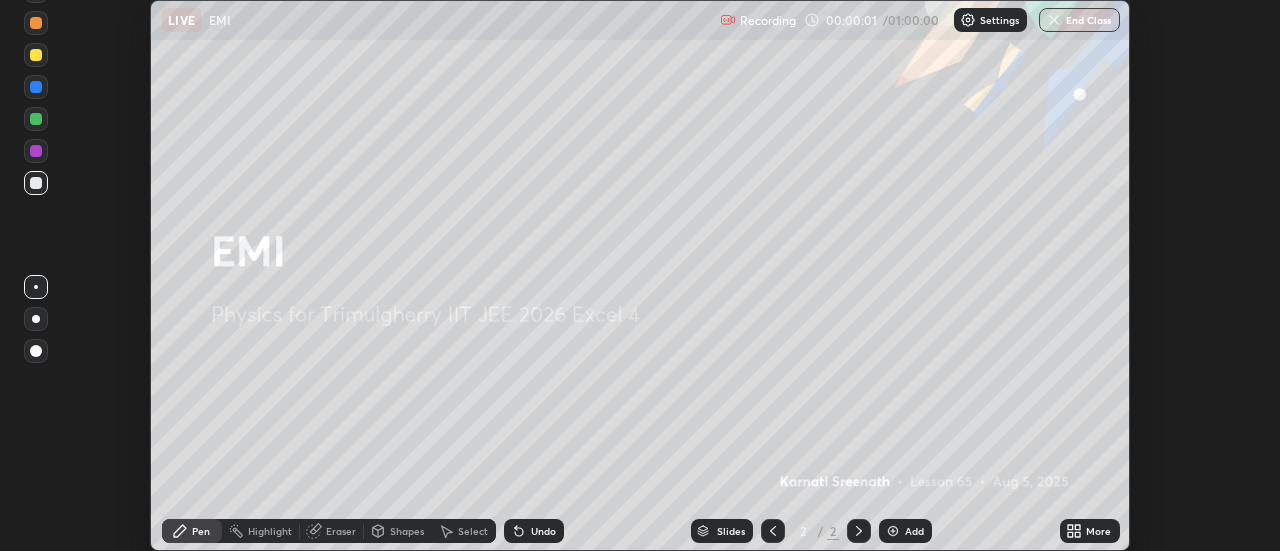 click 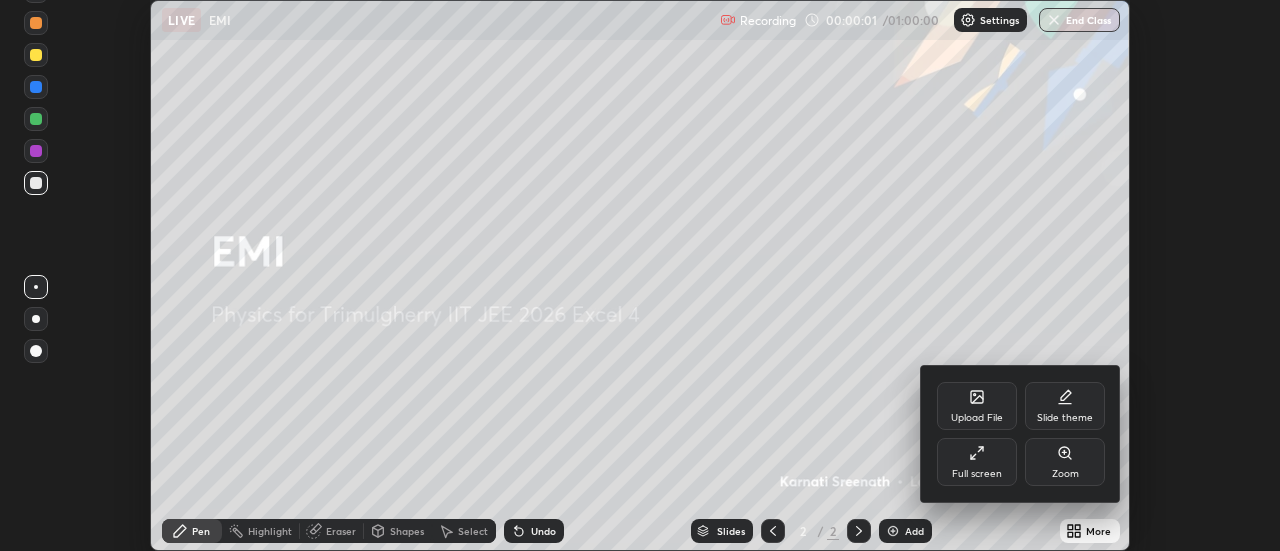 click on "Full screen" at bounding box center (977, 462) 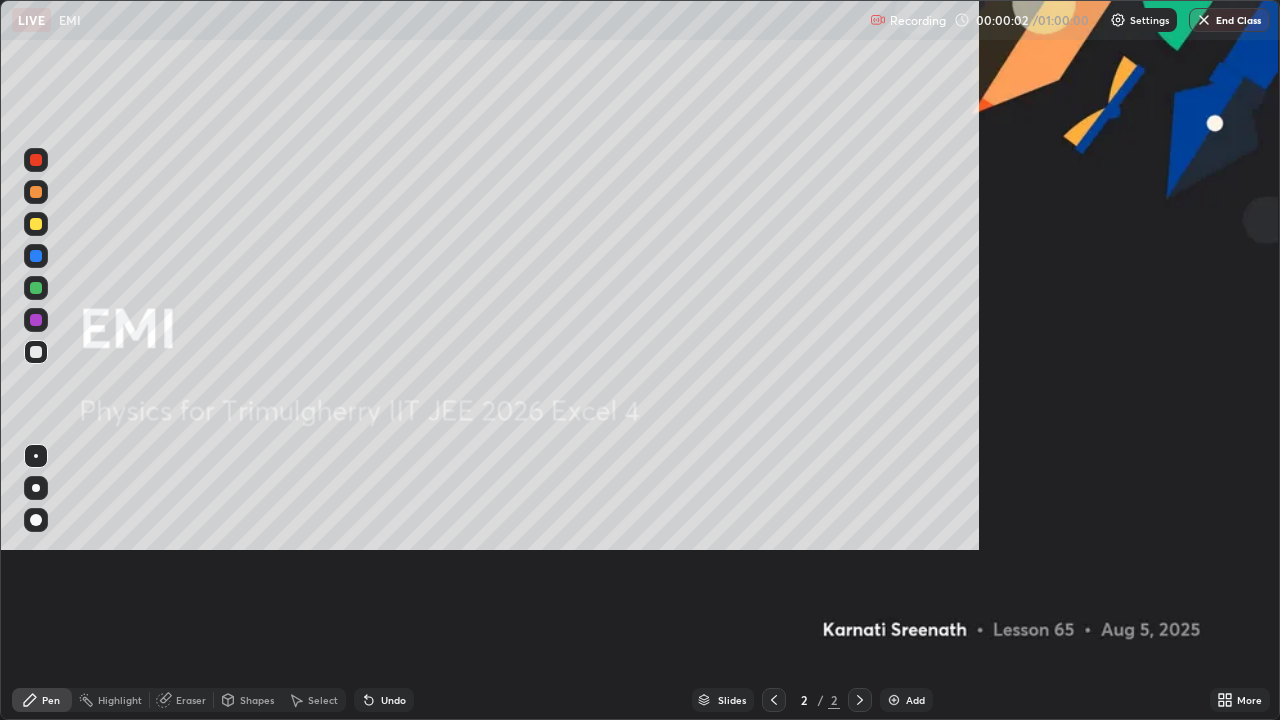scroll, scrollTop: 99280, scrollLeft: 98720, axis: both 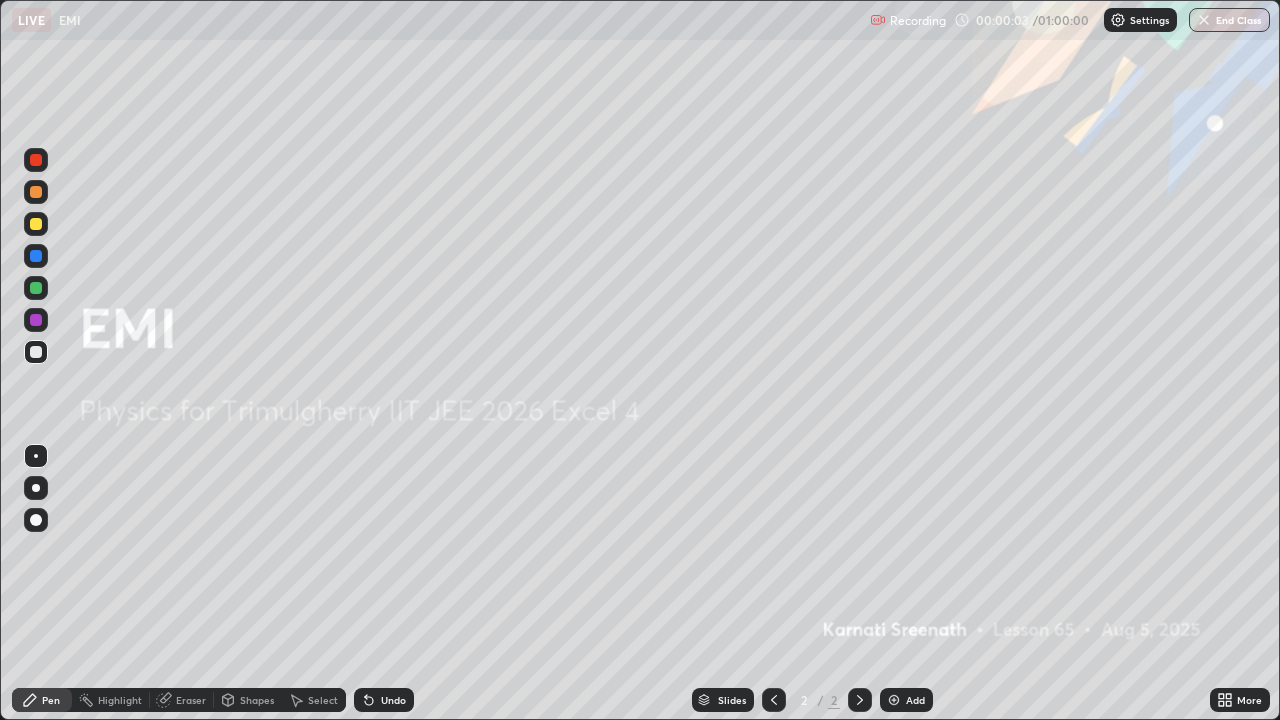 click on "Add" at bounding box center [915, 700] 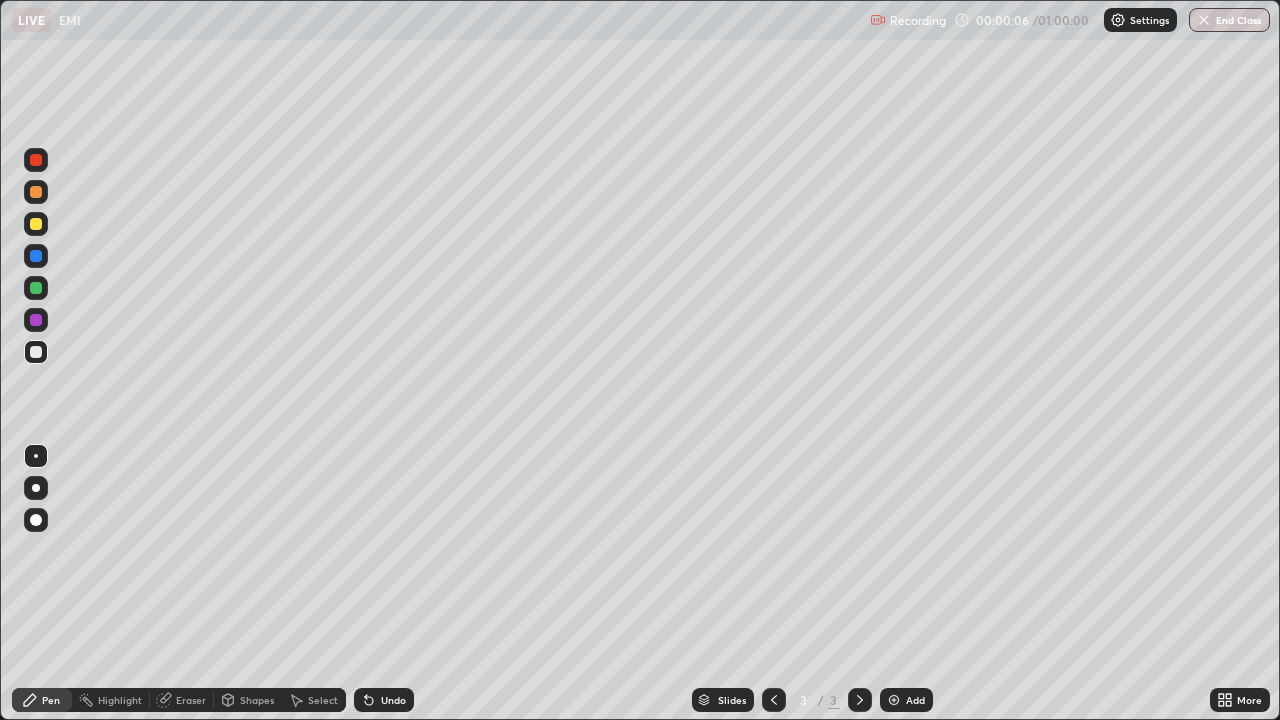 click at bounding box center (36, 192) 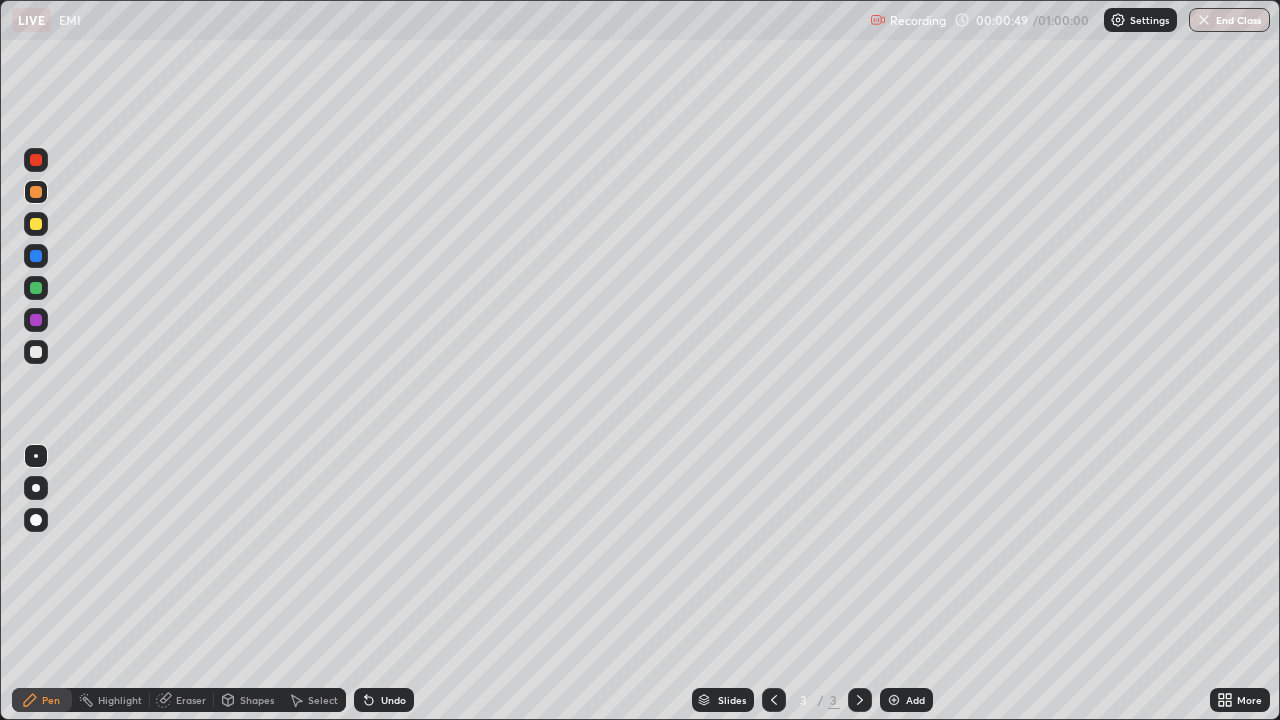 click at bounding box center [36, 224] 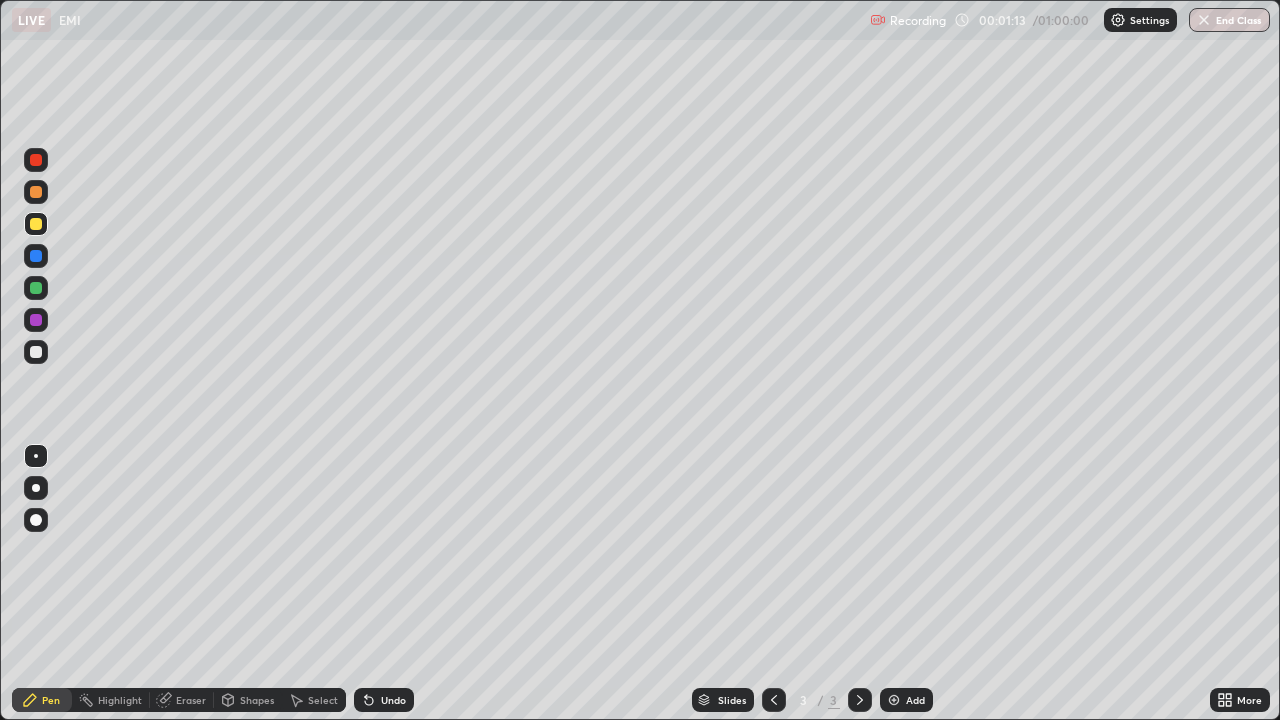 click on "Eraser" at bounding box center (191, 700) 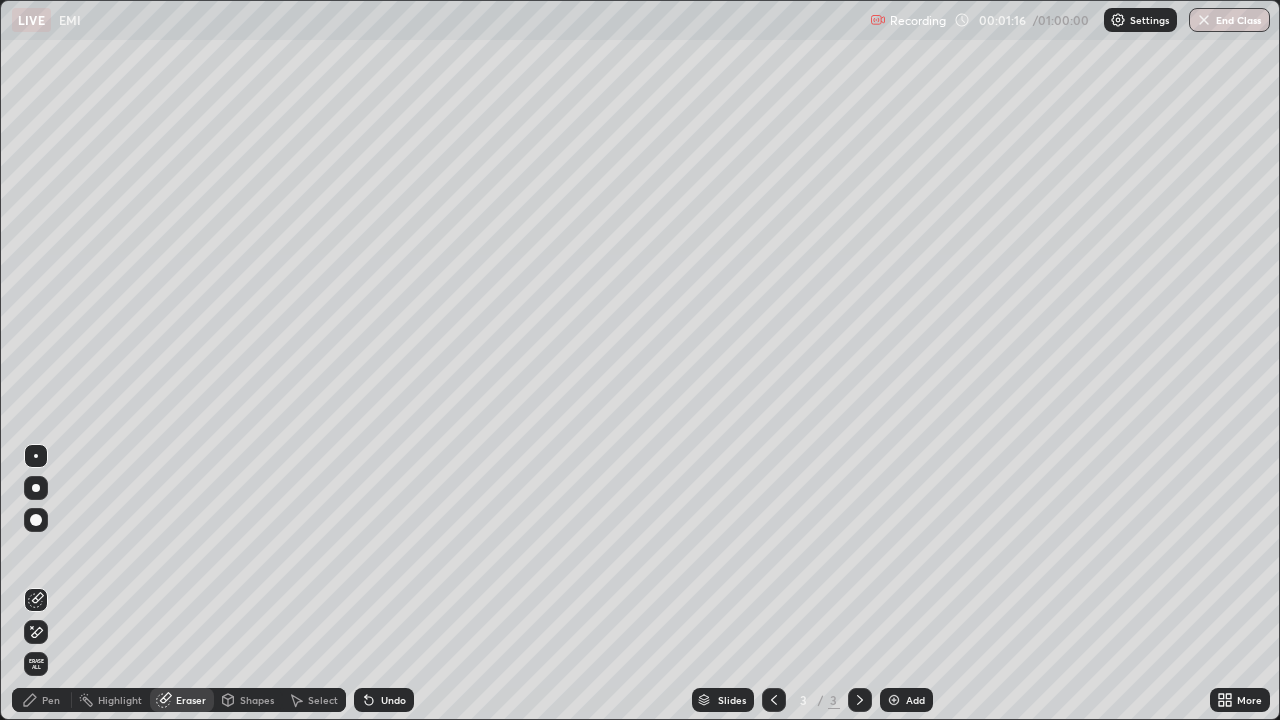 click on "Select" at bounding box center (323, 700) 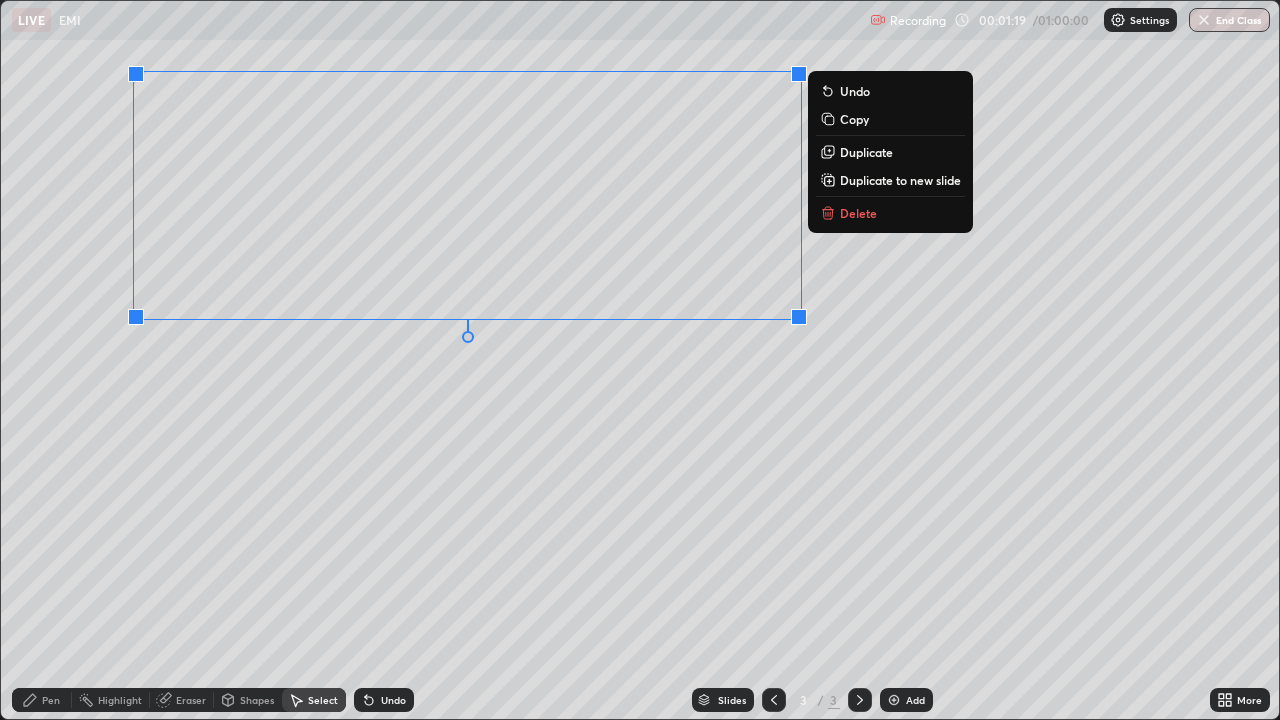 click on "Duplicate to new slide" at bounding box center (900, 180) 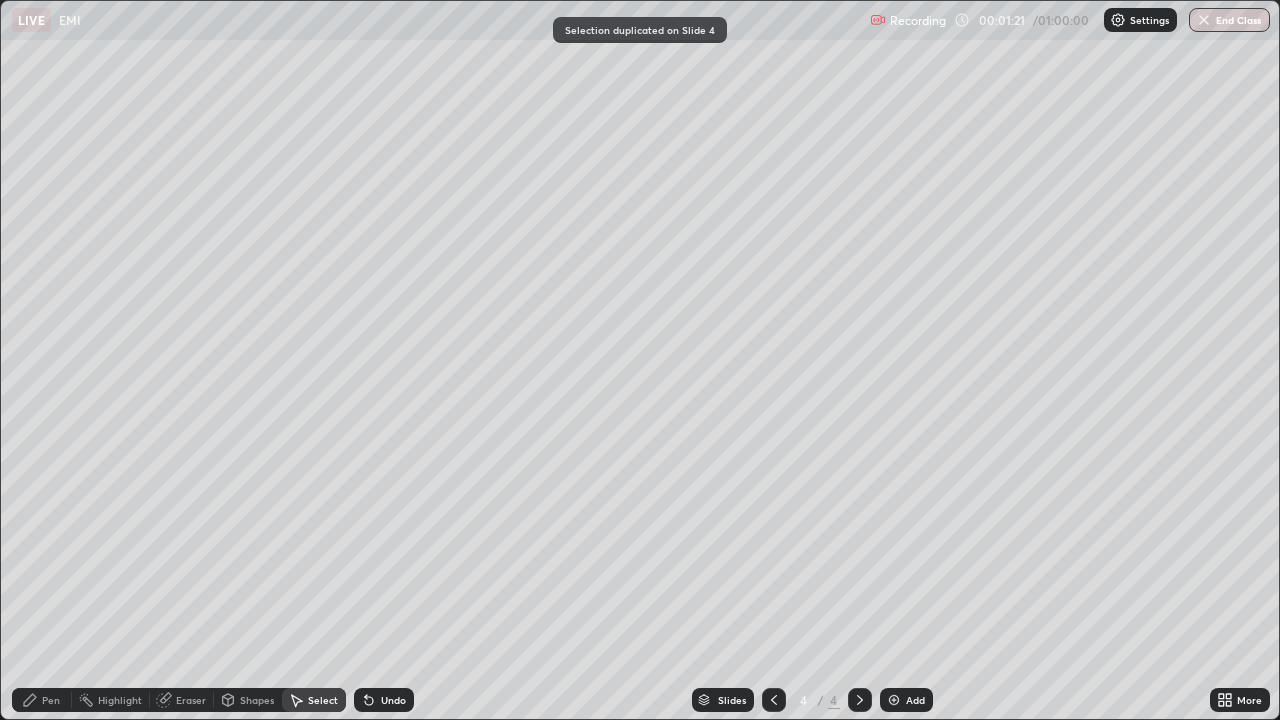 click 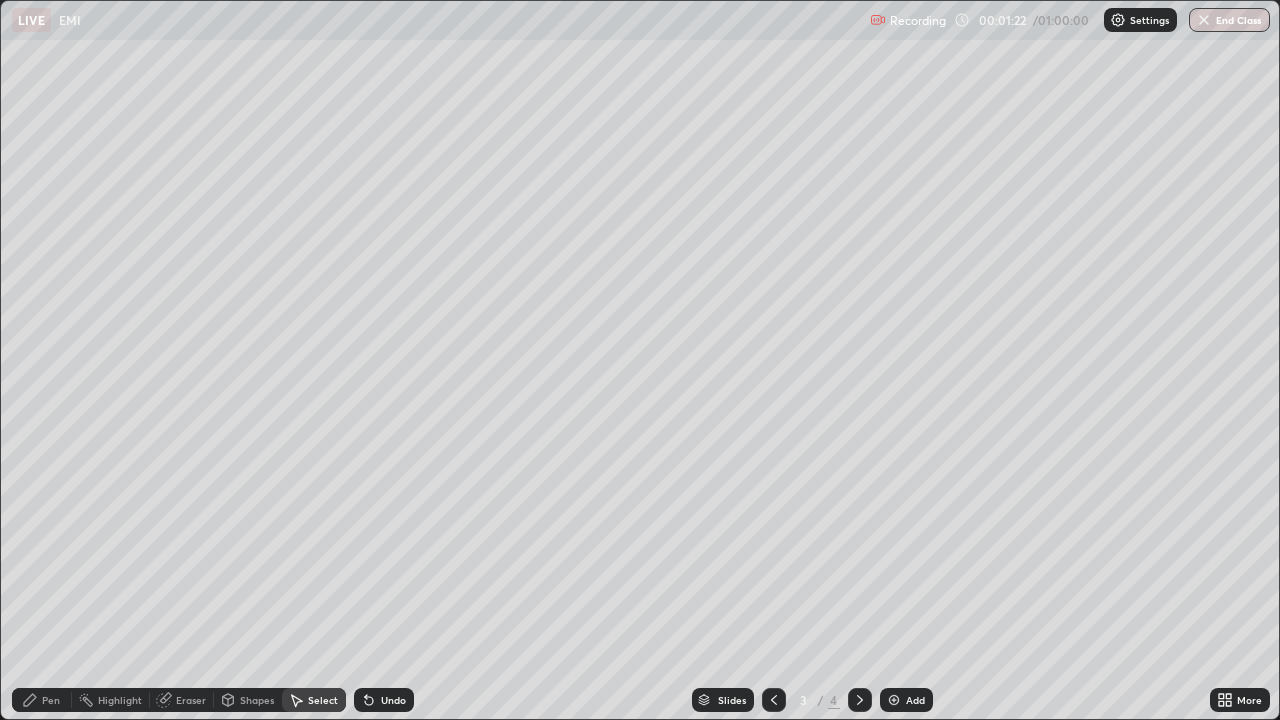 click on "Pen" at bounding box center [51, 700] 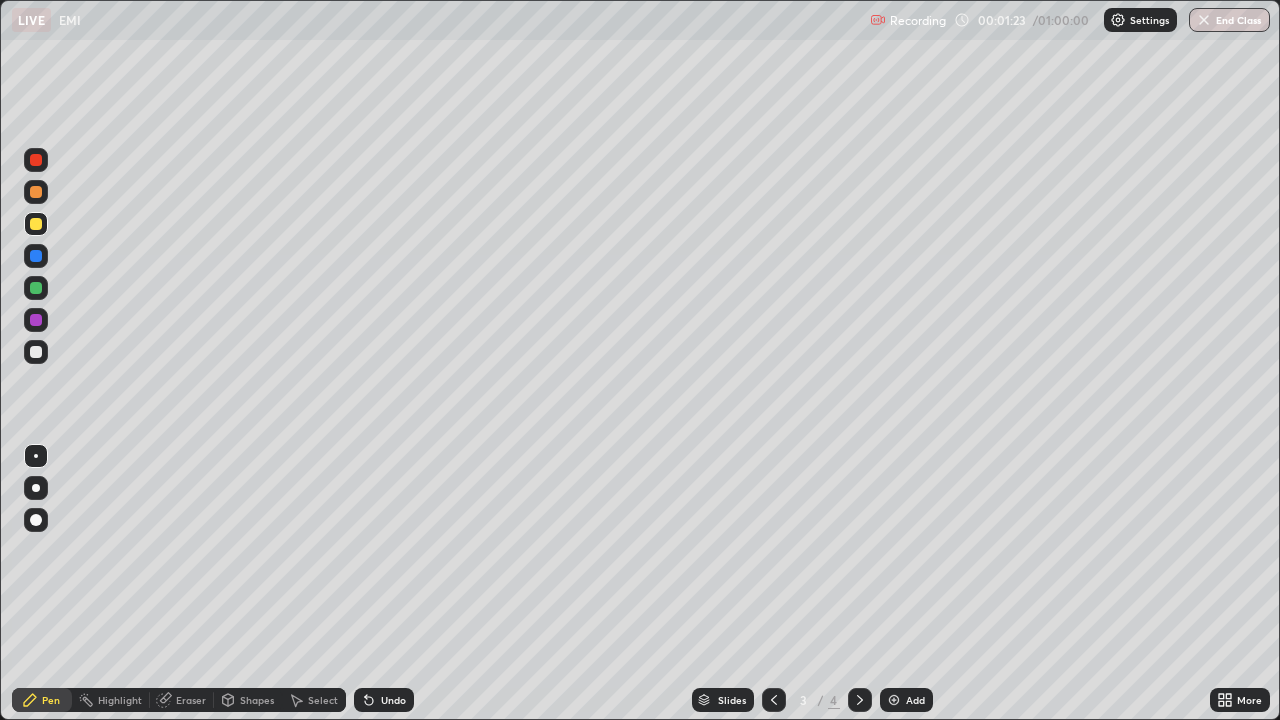 click at bounding box center (36, 352) 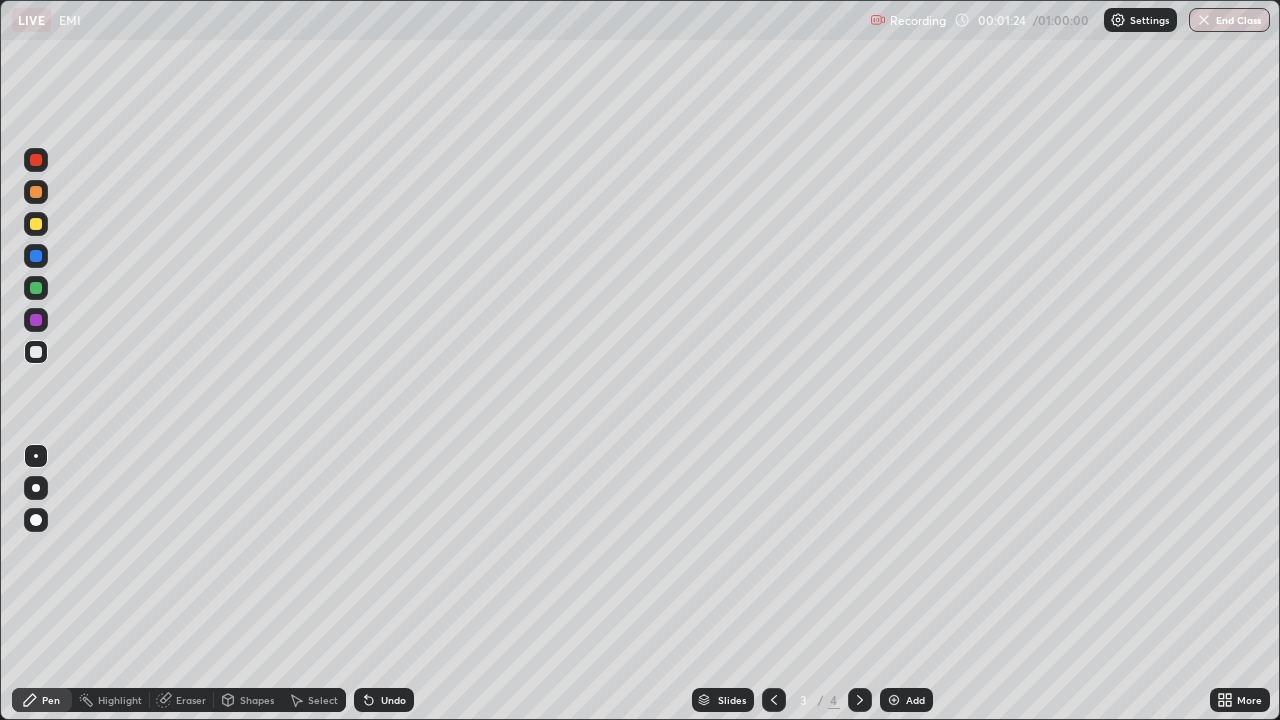 click at bounding box center (36, 288) 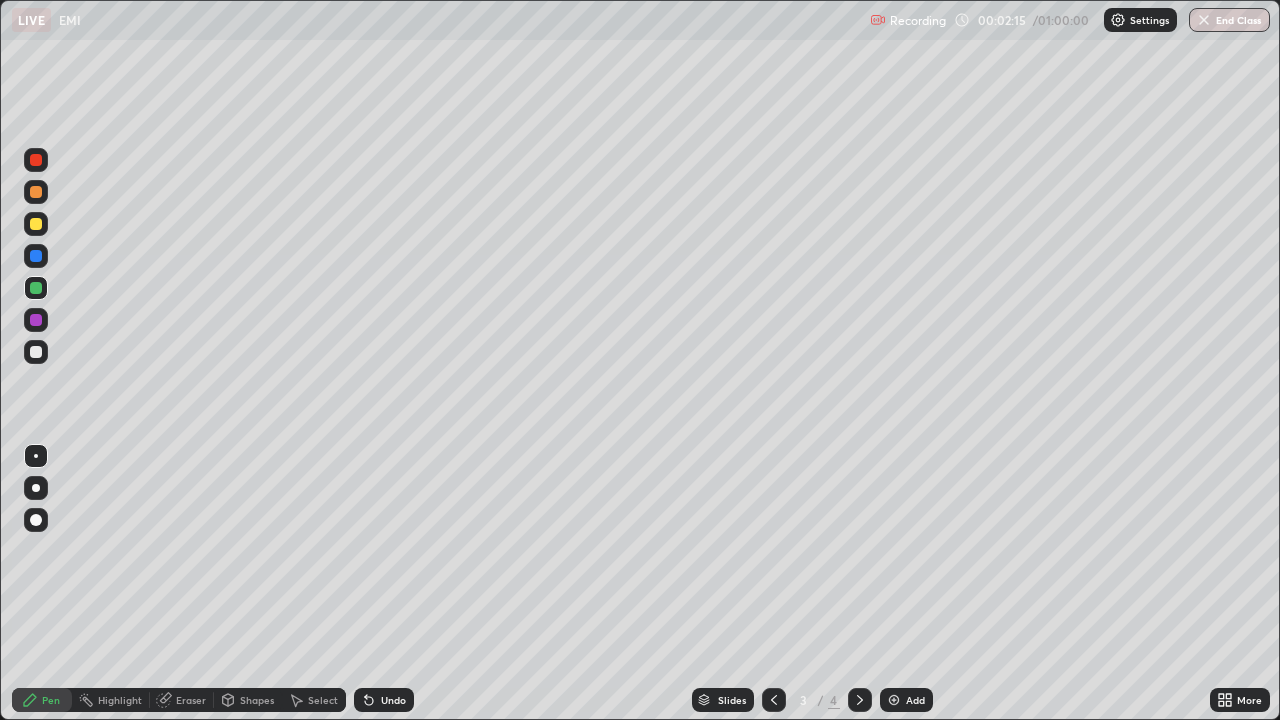 click at bounding box center (36, 352) 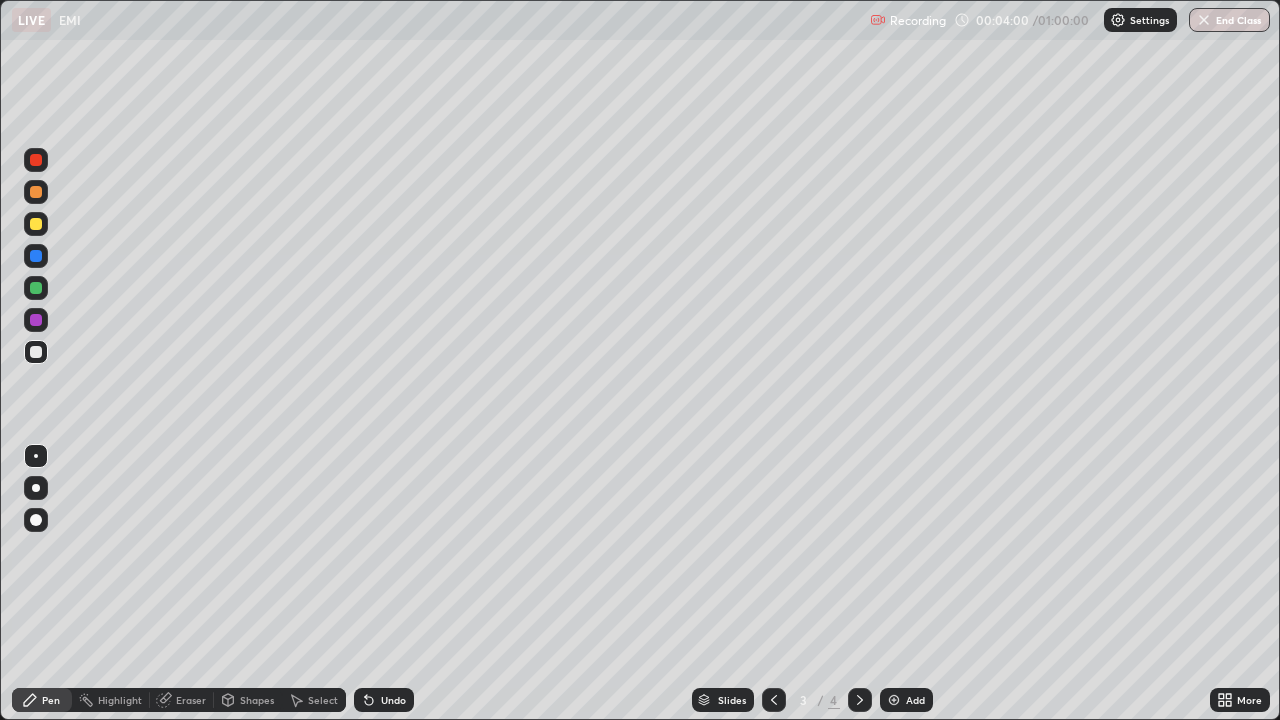 click at bounding box center [36, 256] 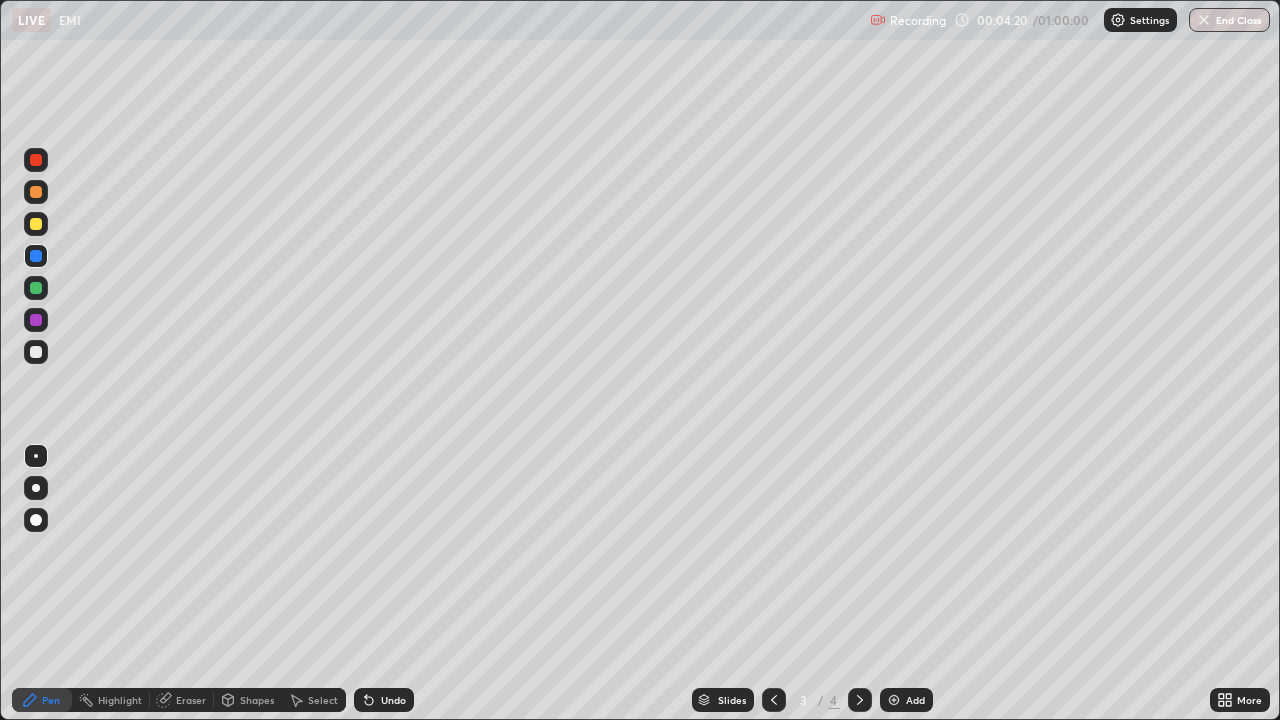click at bounding box center (860, 700) 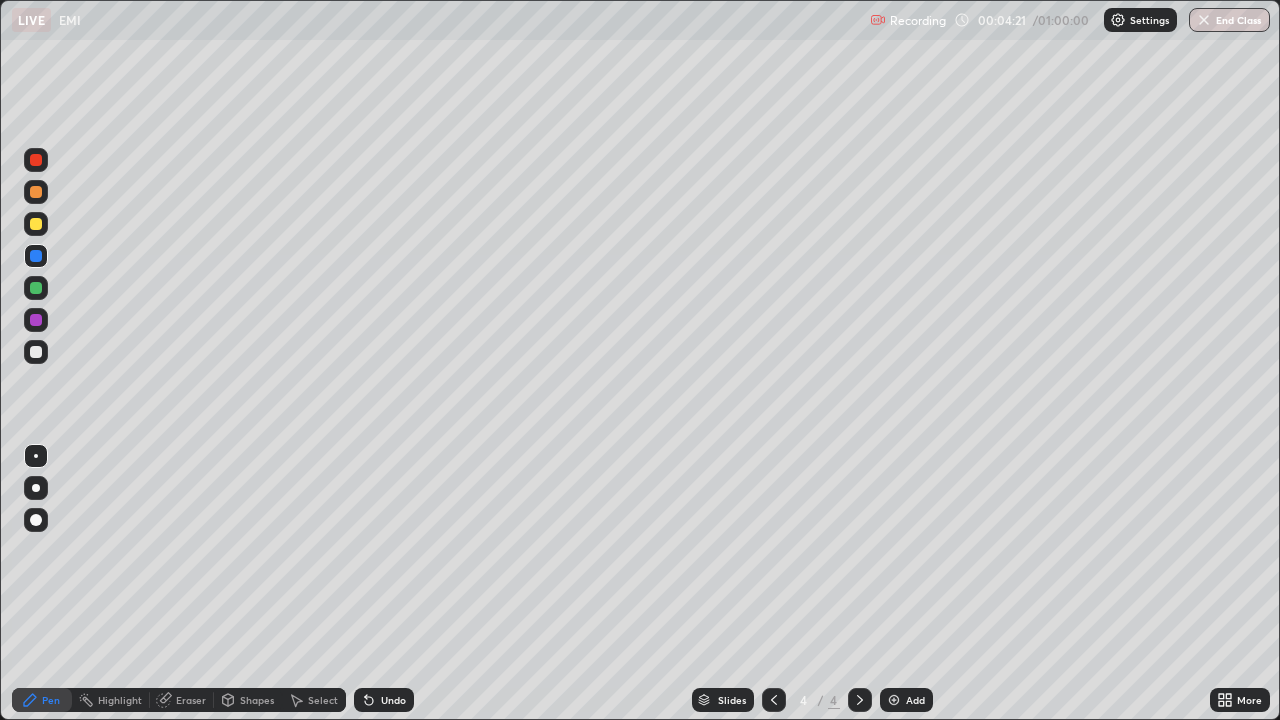 click at bounding box center (36, 288) 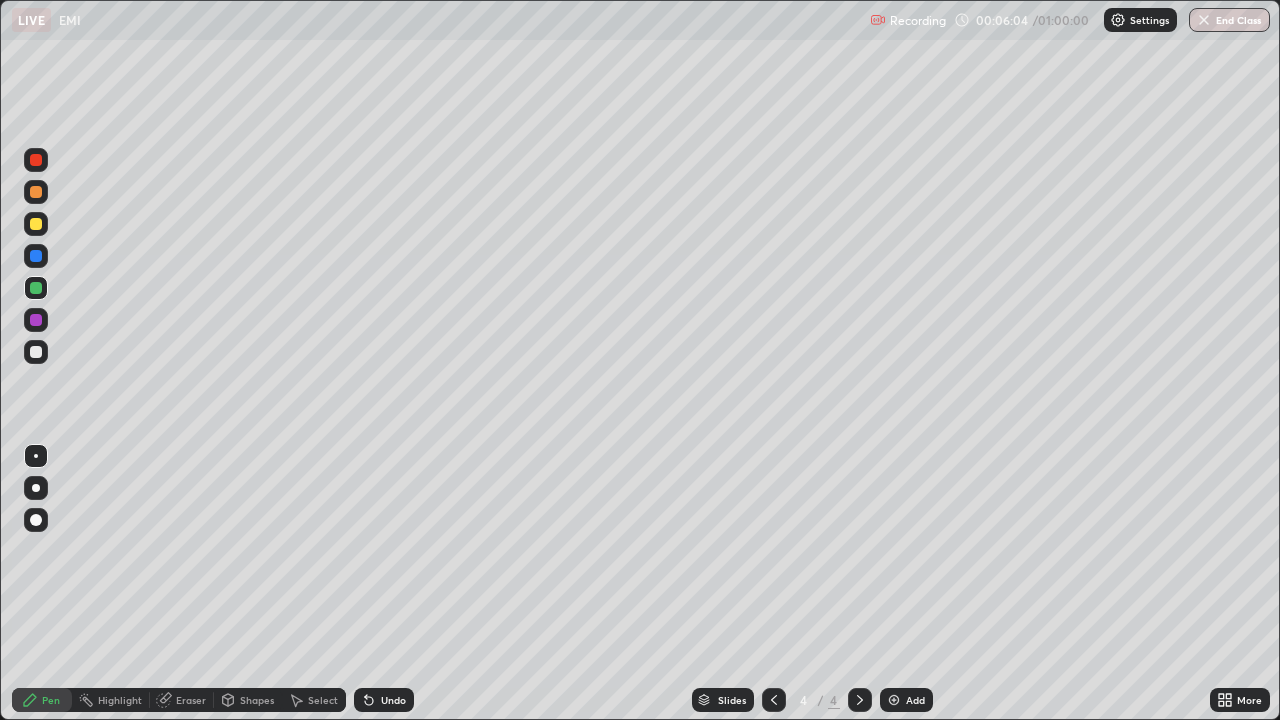 click at bounding box center [36, 352] 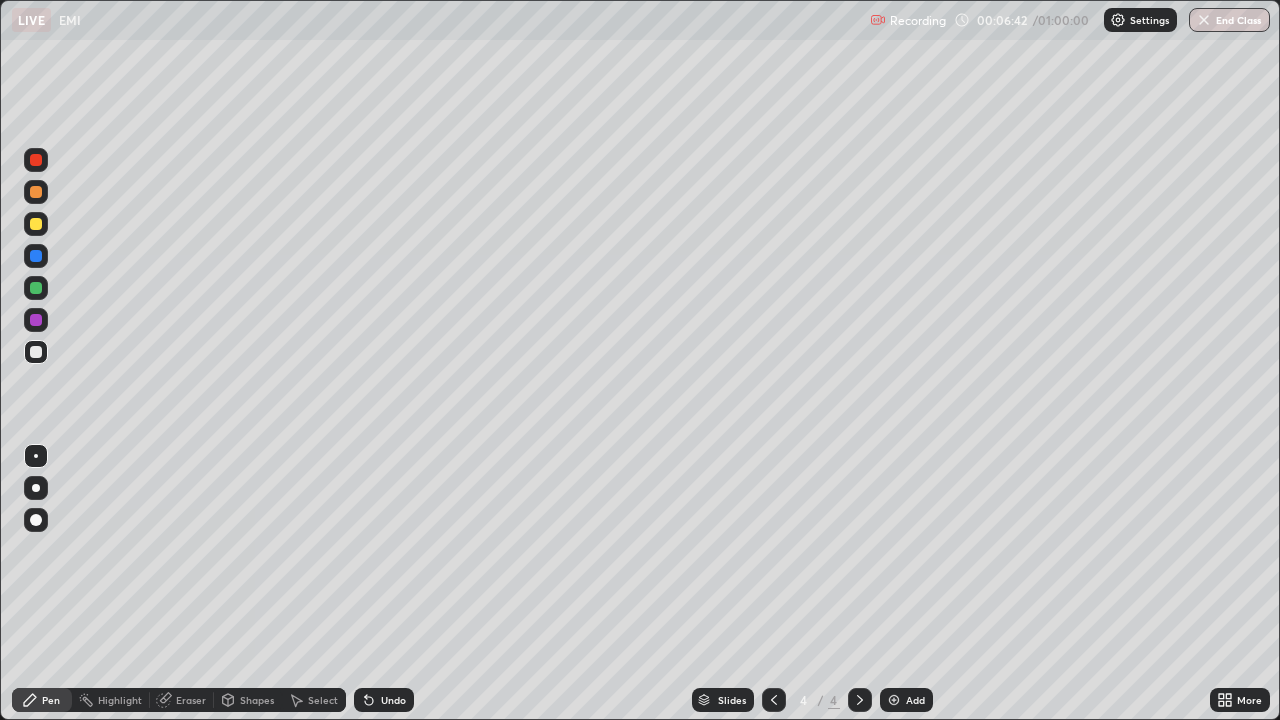 click at bounding box center (36, 320) 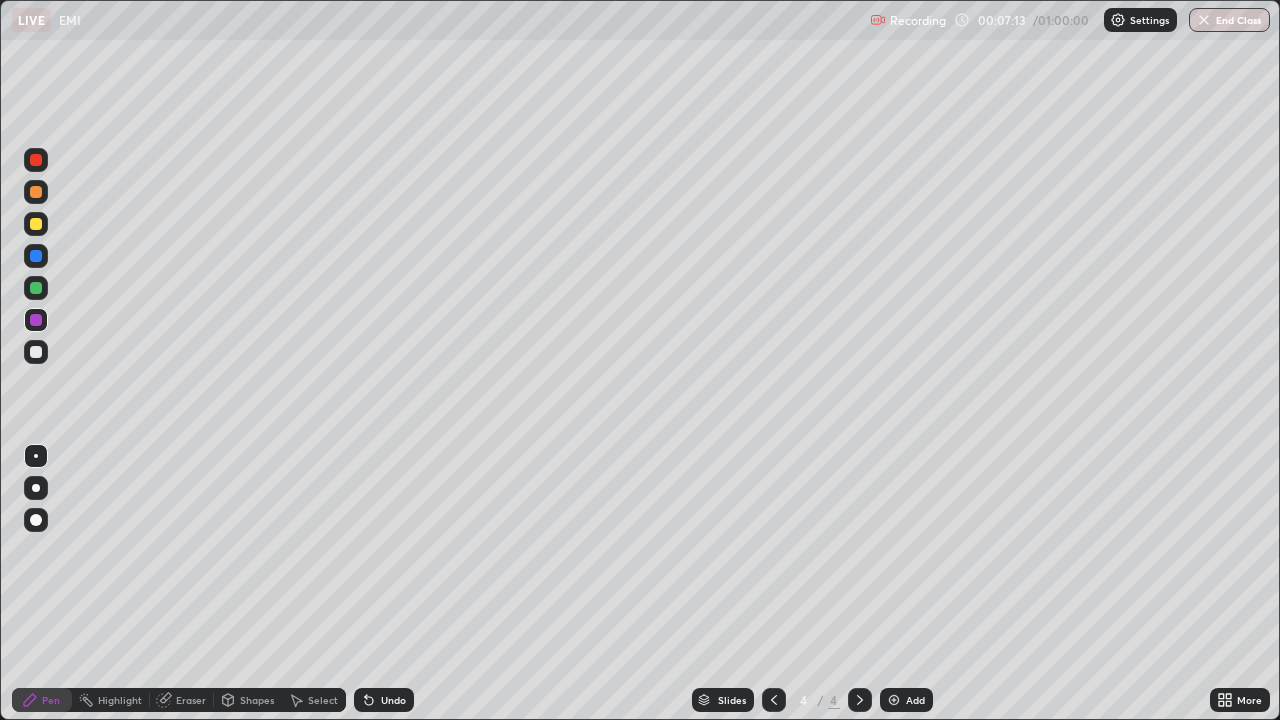 click on "Add" at bounding box center (915, 700) 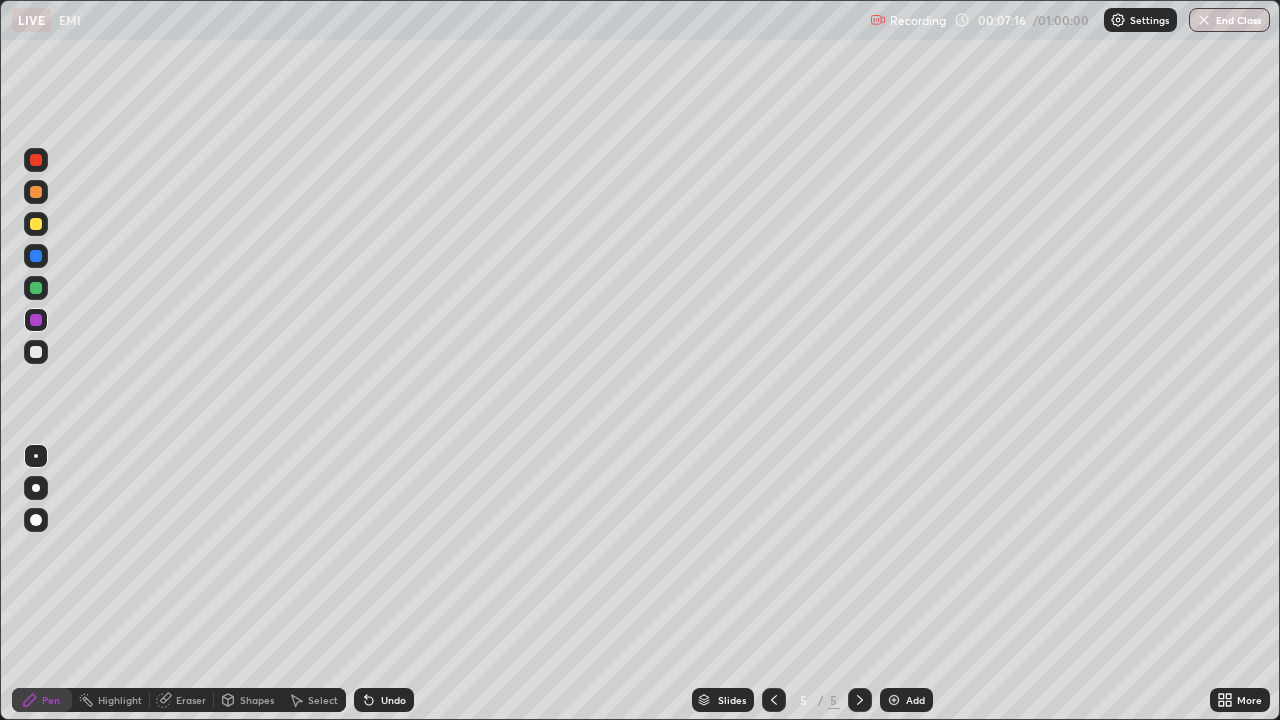 click at bounding box center (36, 256) 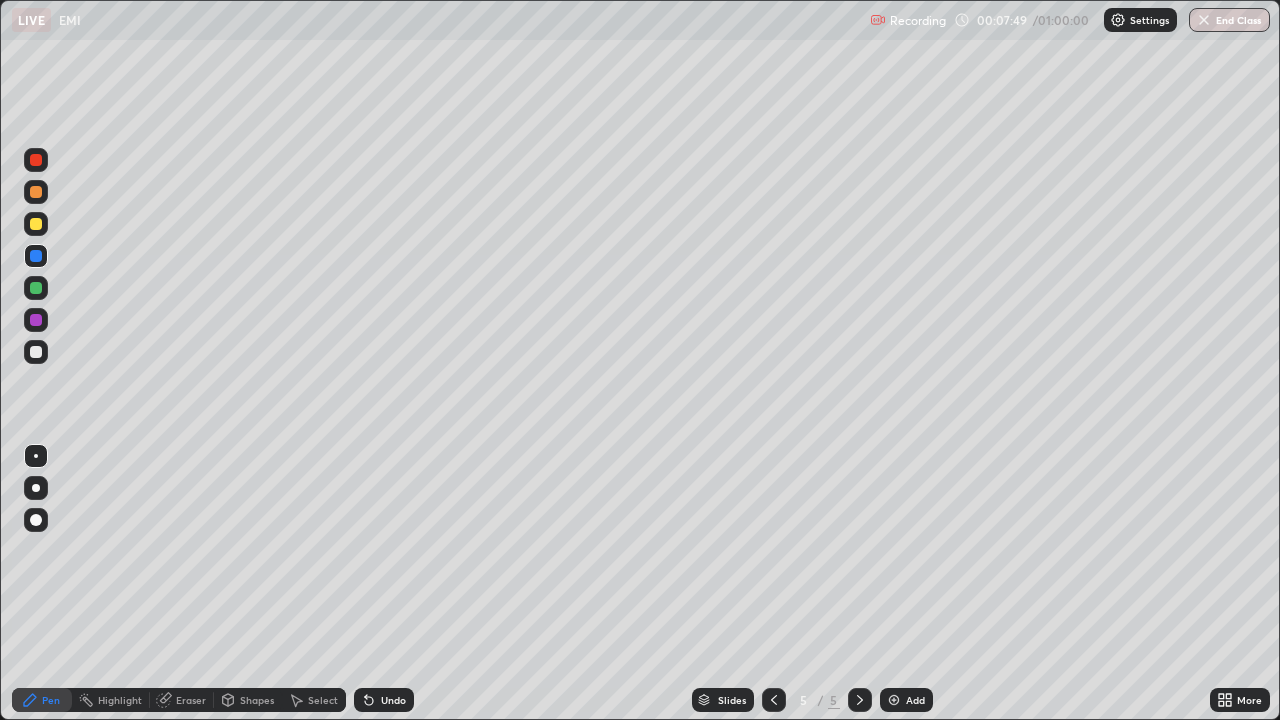click at bounding box center [36, 352] 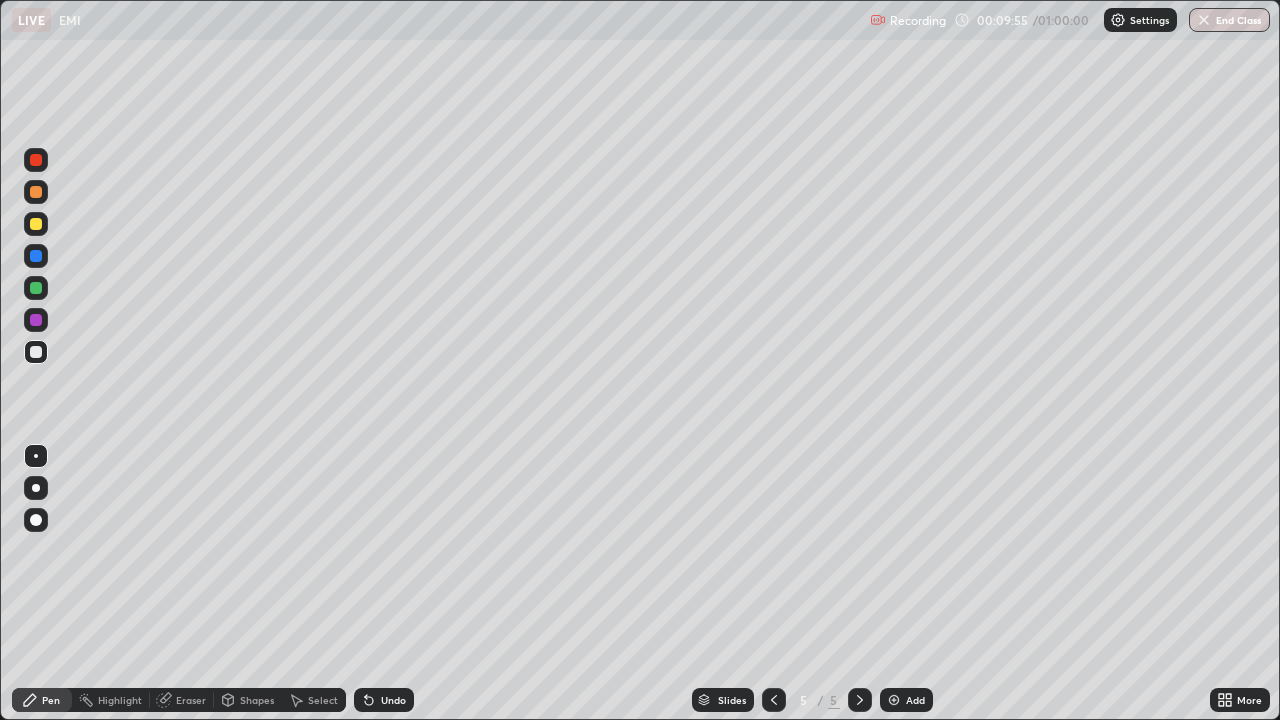 click at bounding box center (36, 256) 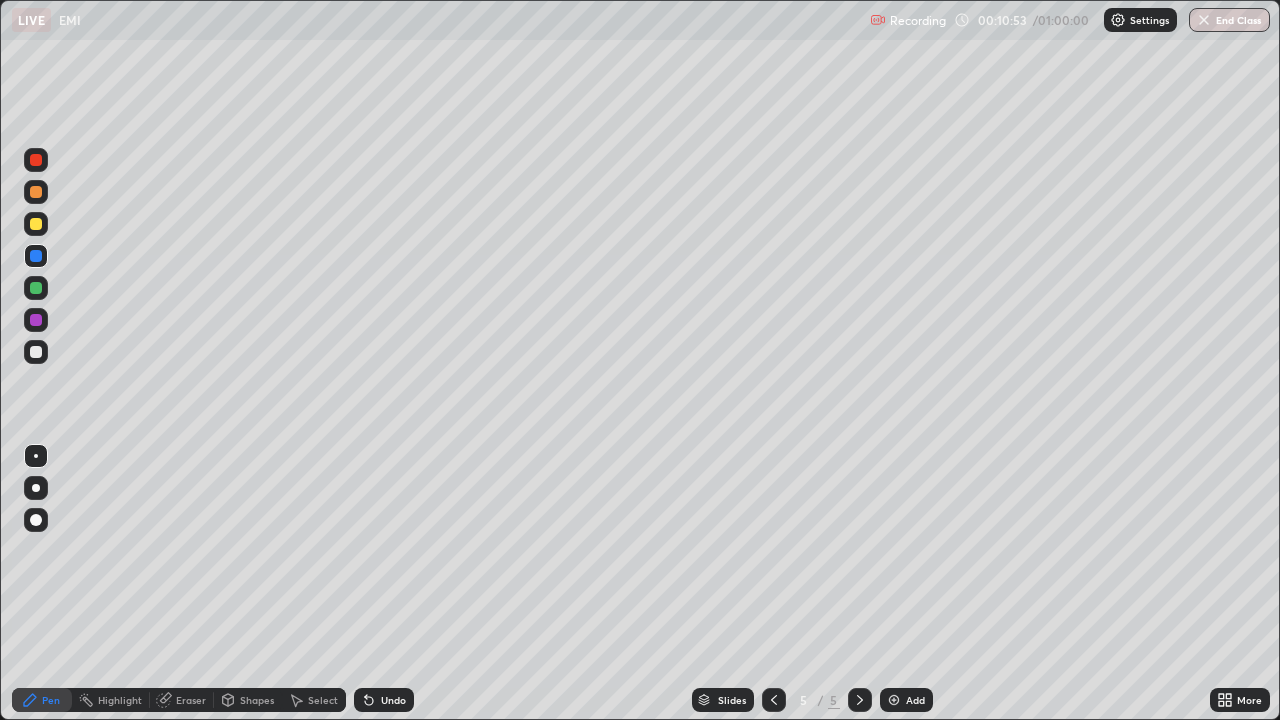 click at bounding box center [36, 352] 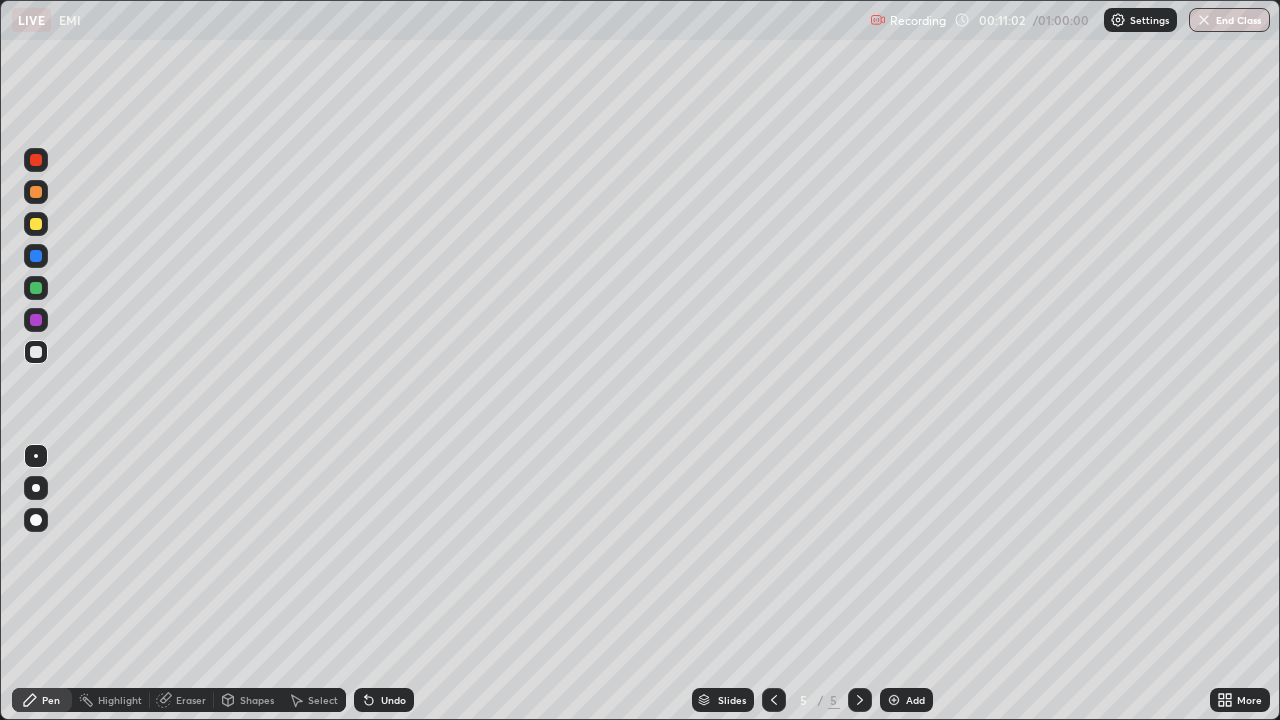 click at bounding box center (36, 320) 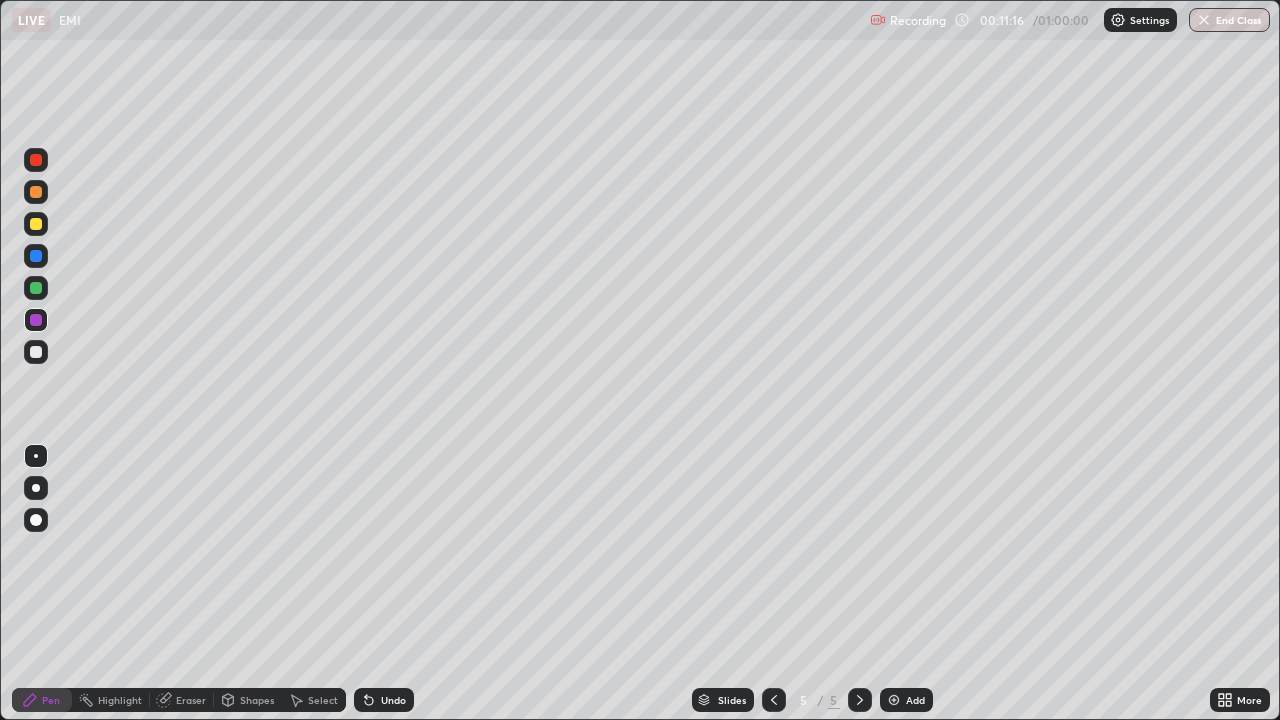 click at bounding box center (36, 288) 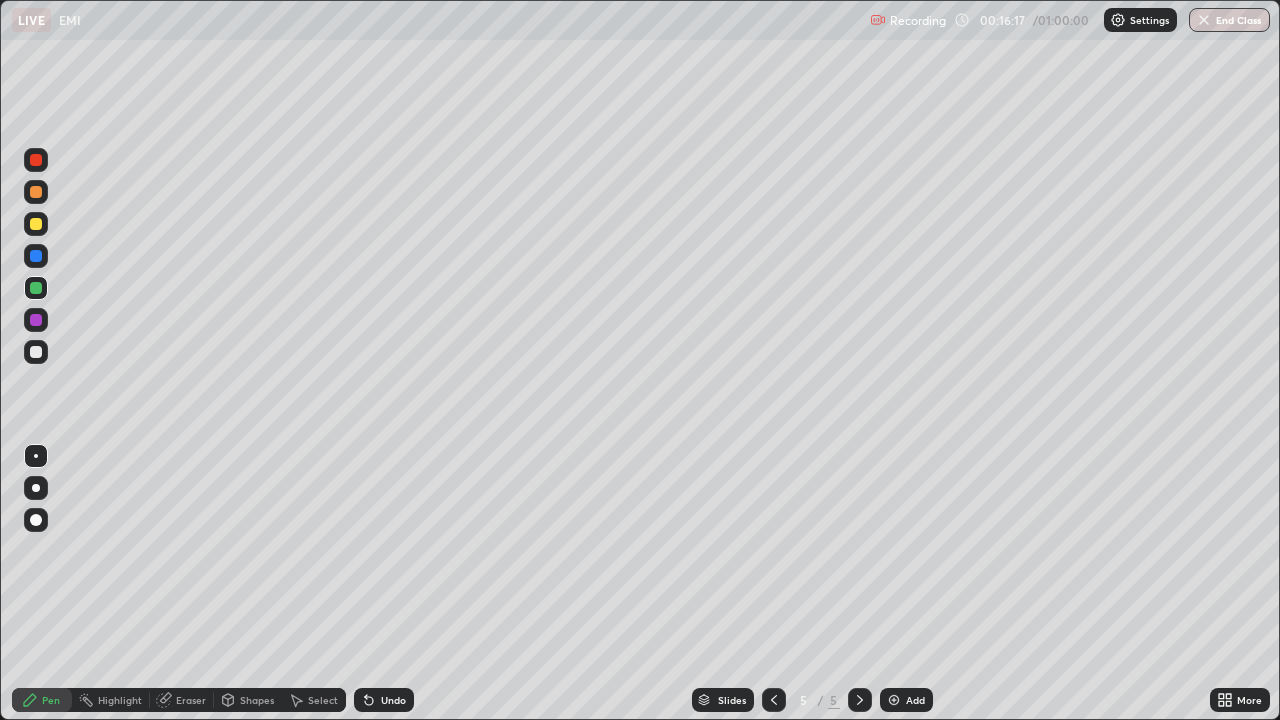 click on "Add" at bounding box center (915, 700) 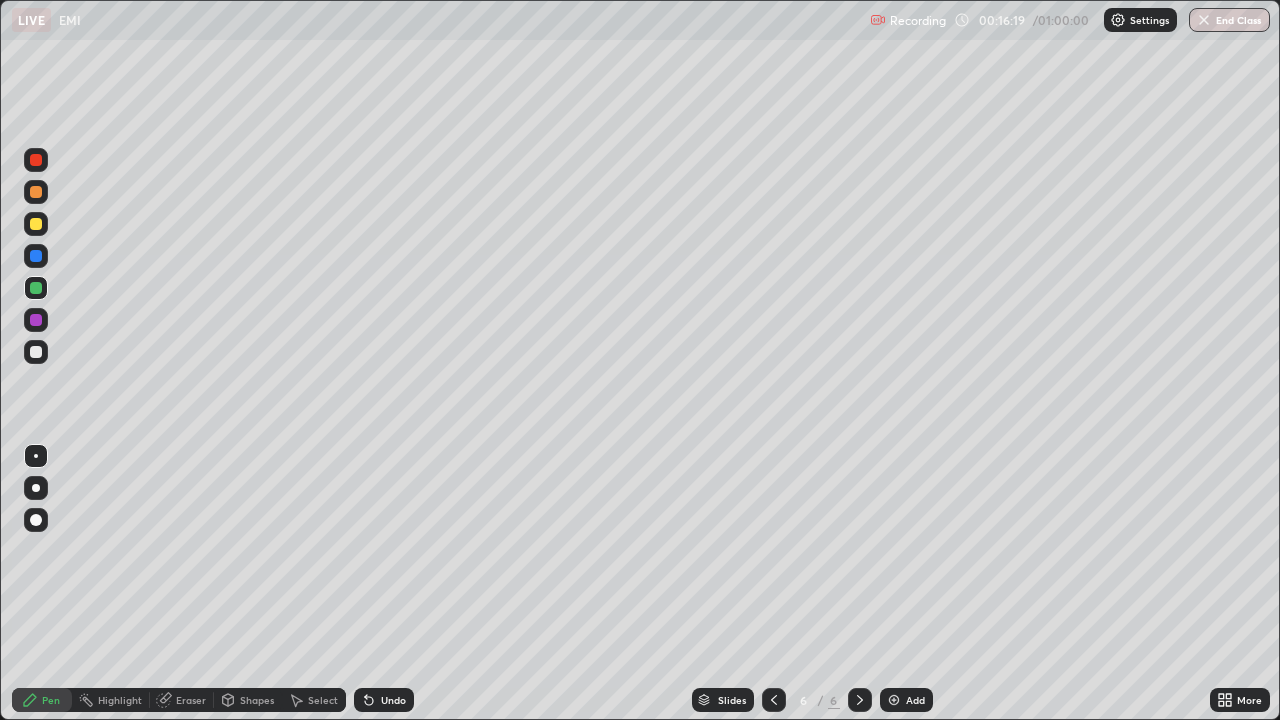 click at bounding box center (36, 224) 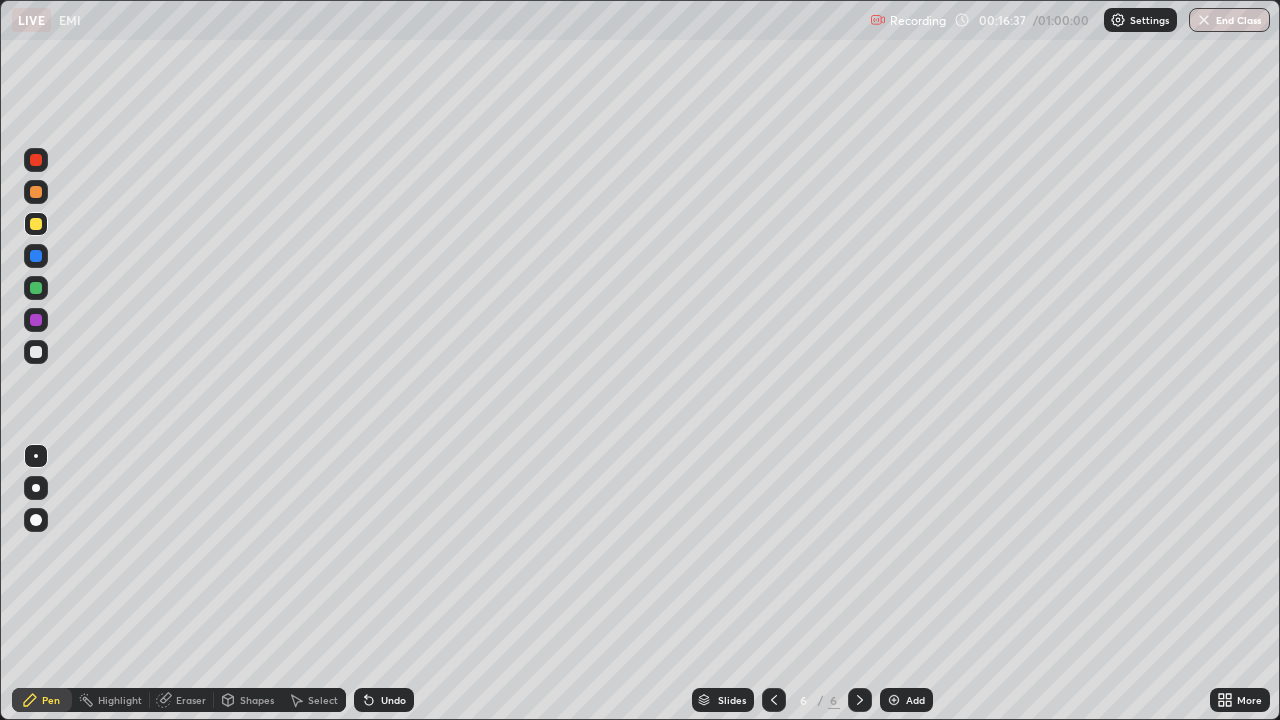 click at bounding box center [36, 320] 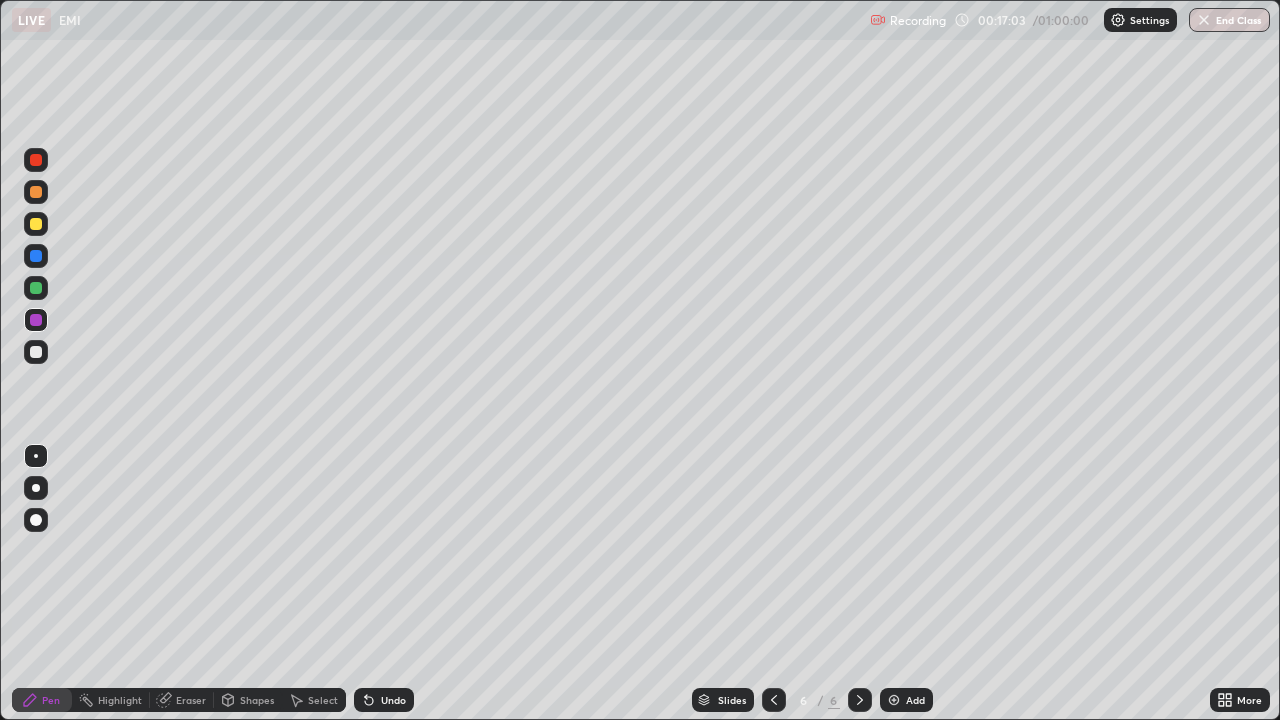 click at bounding box center [36, 256] 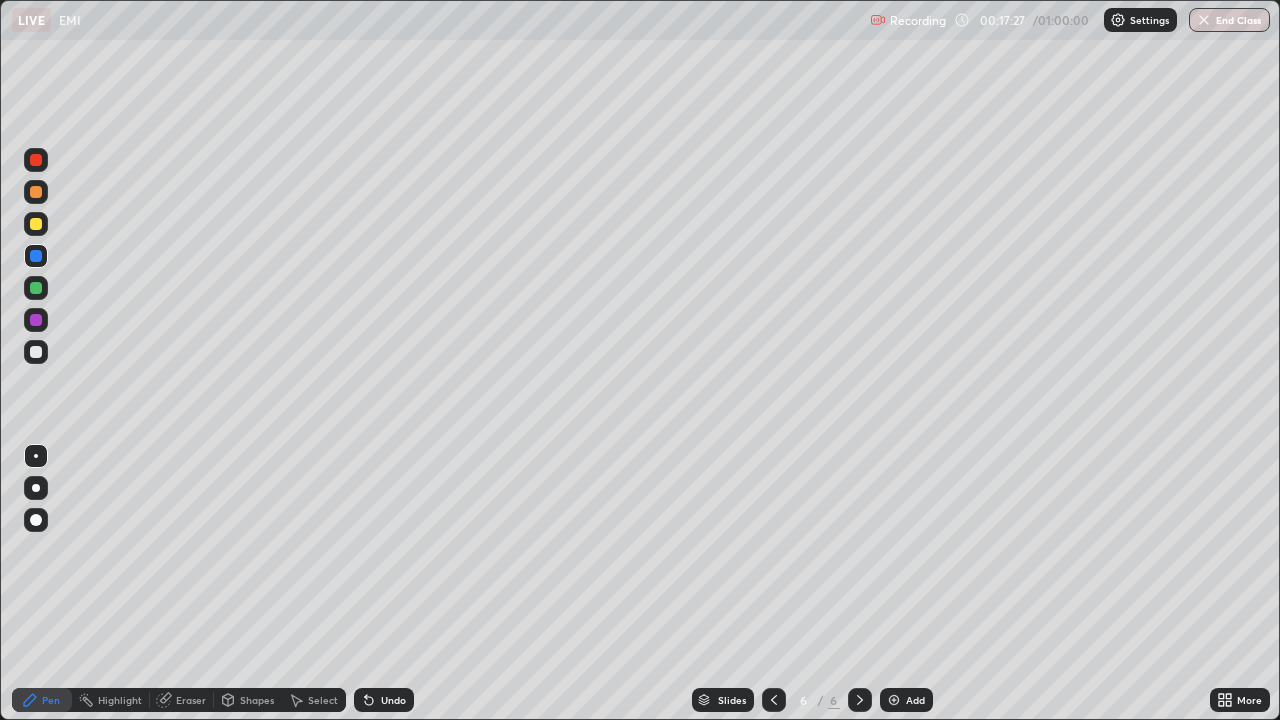 click on "Undo" at bounding box center [384, 700] 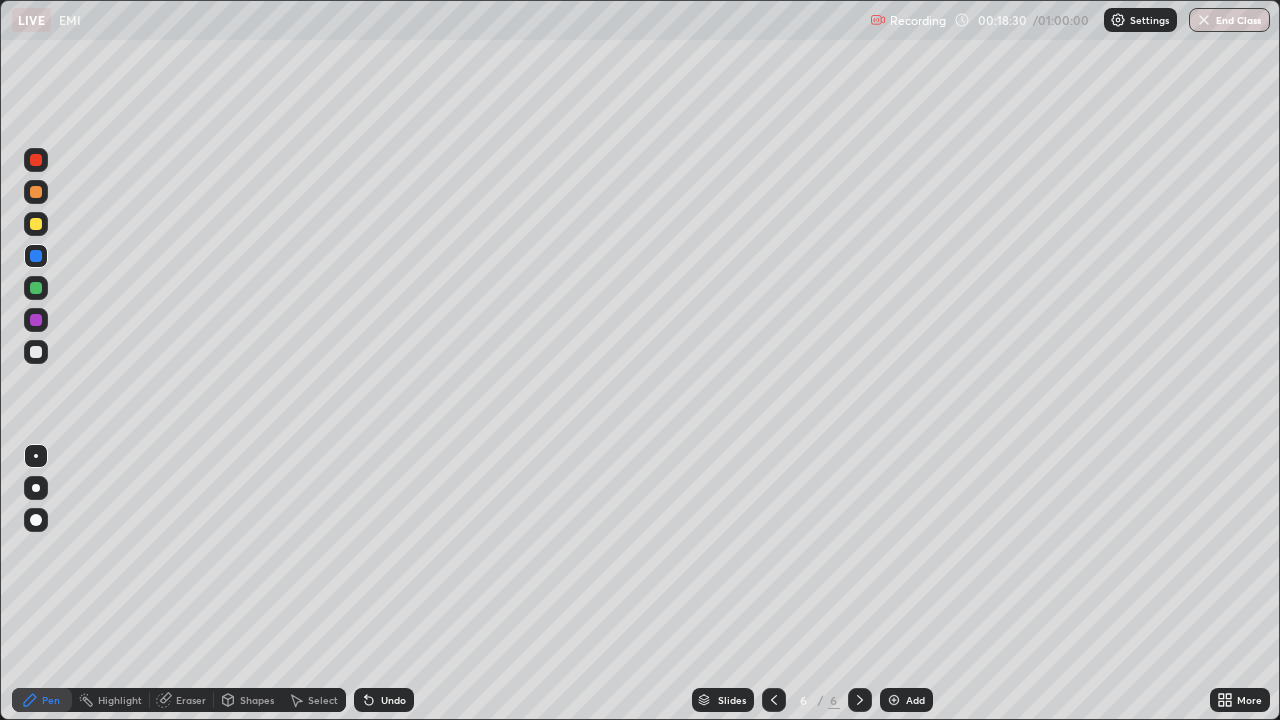 click at bounding box center (36, 320) 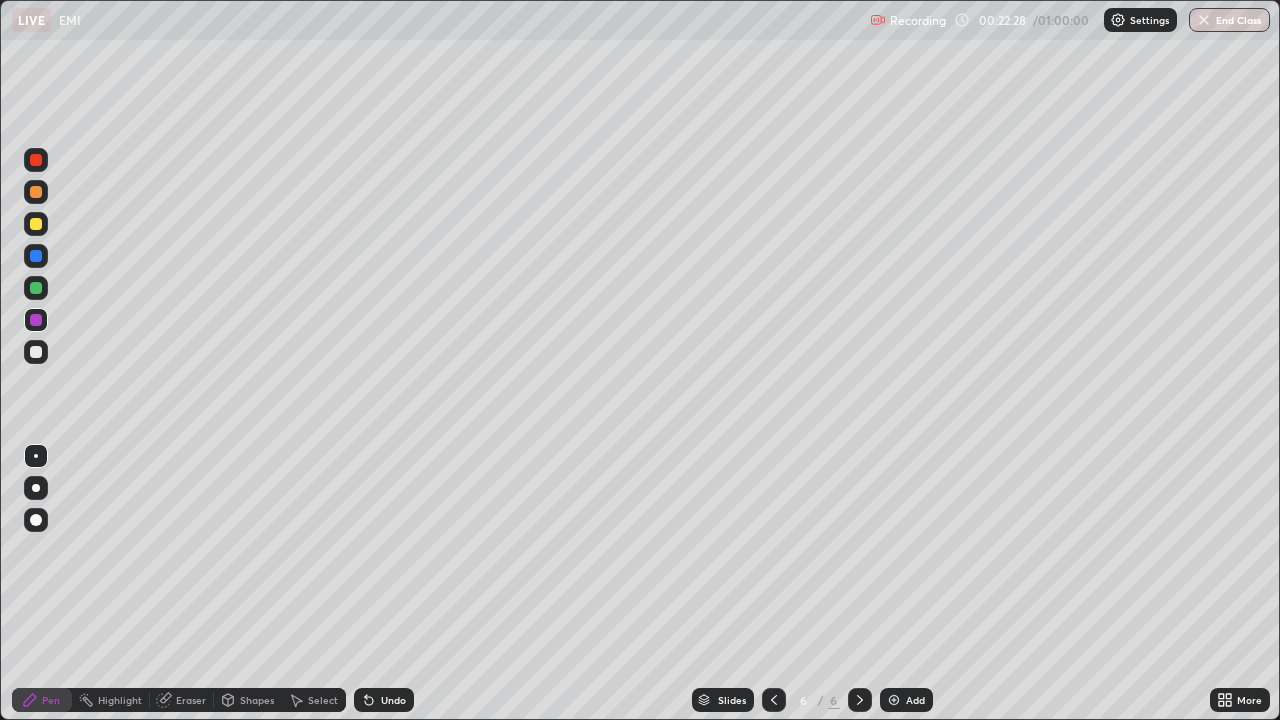 click on "Add" at bounding box center [906, 700] 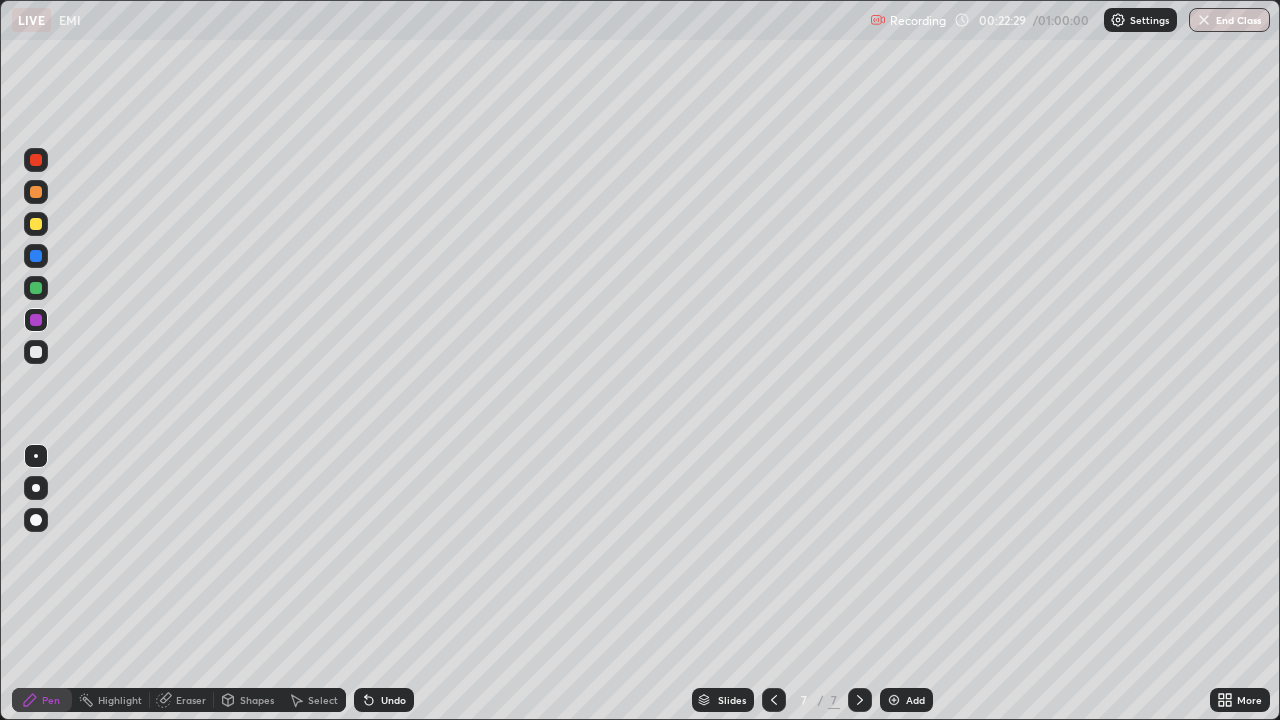 click at bounding box center [36, 224] 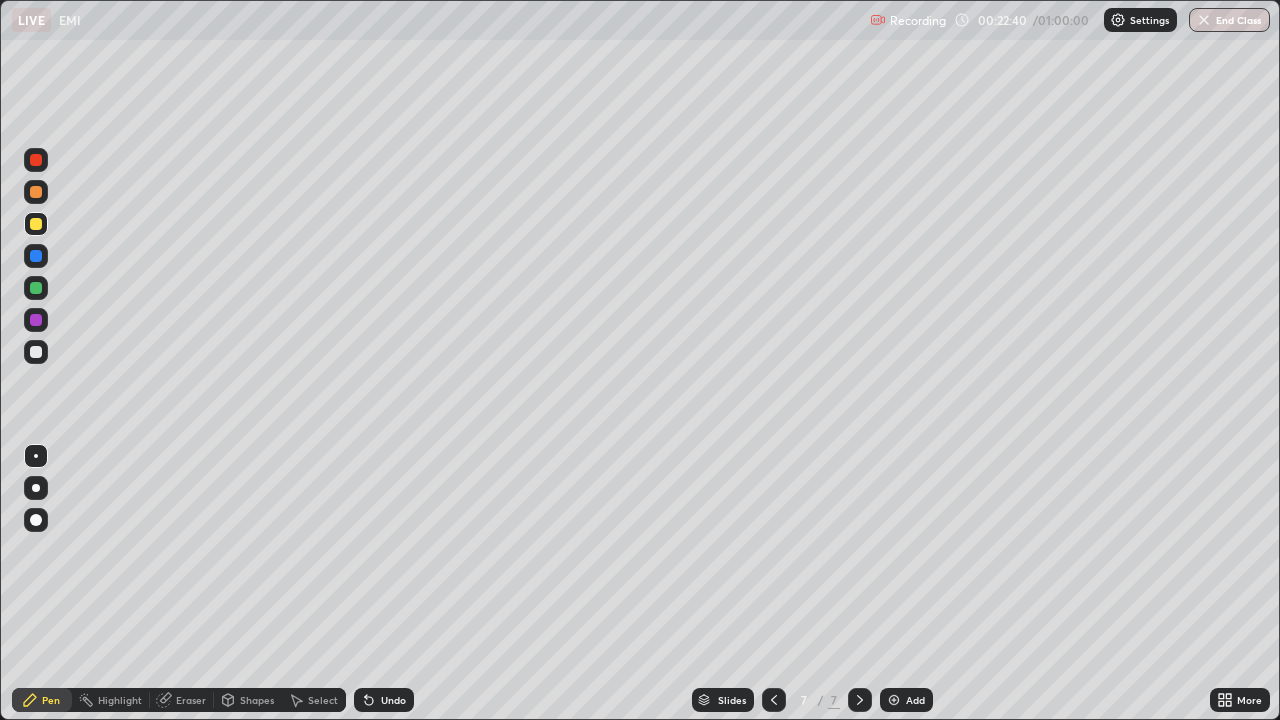 click at bounding box center (36, 320) 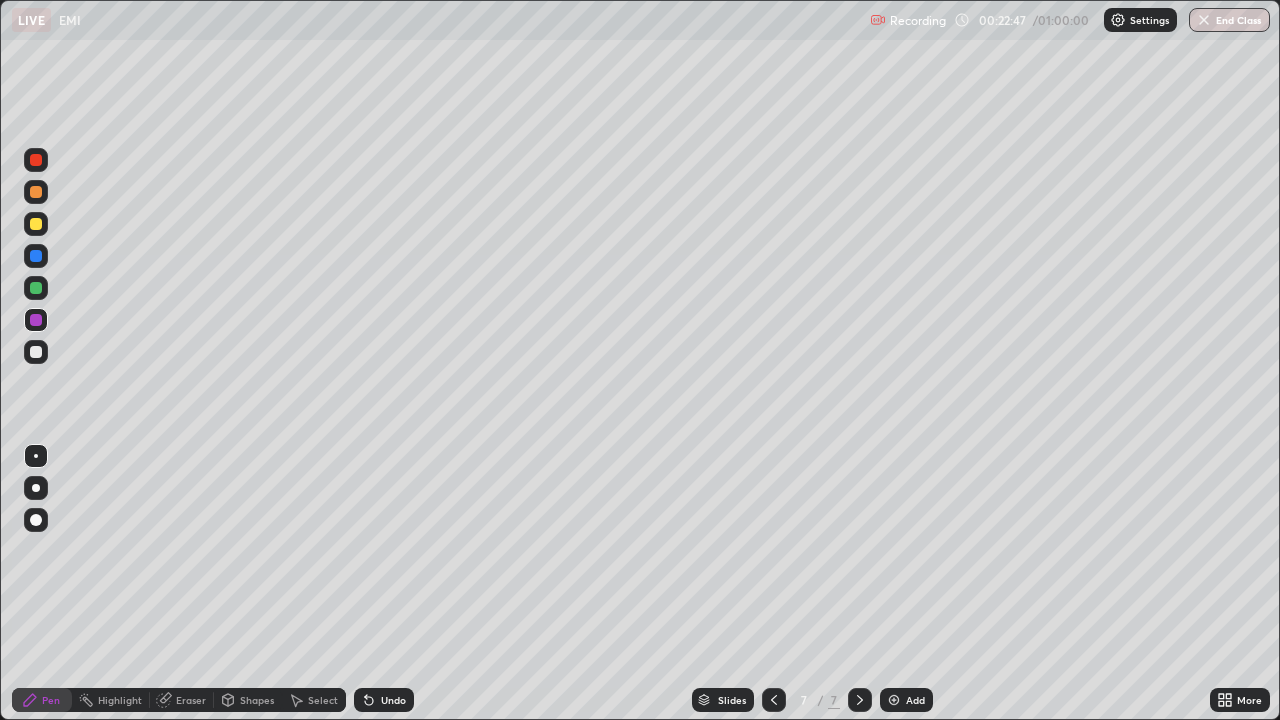 click at bounding box center (36, 352) 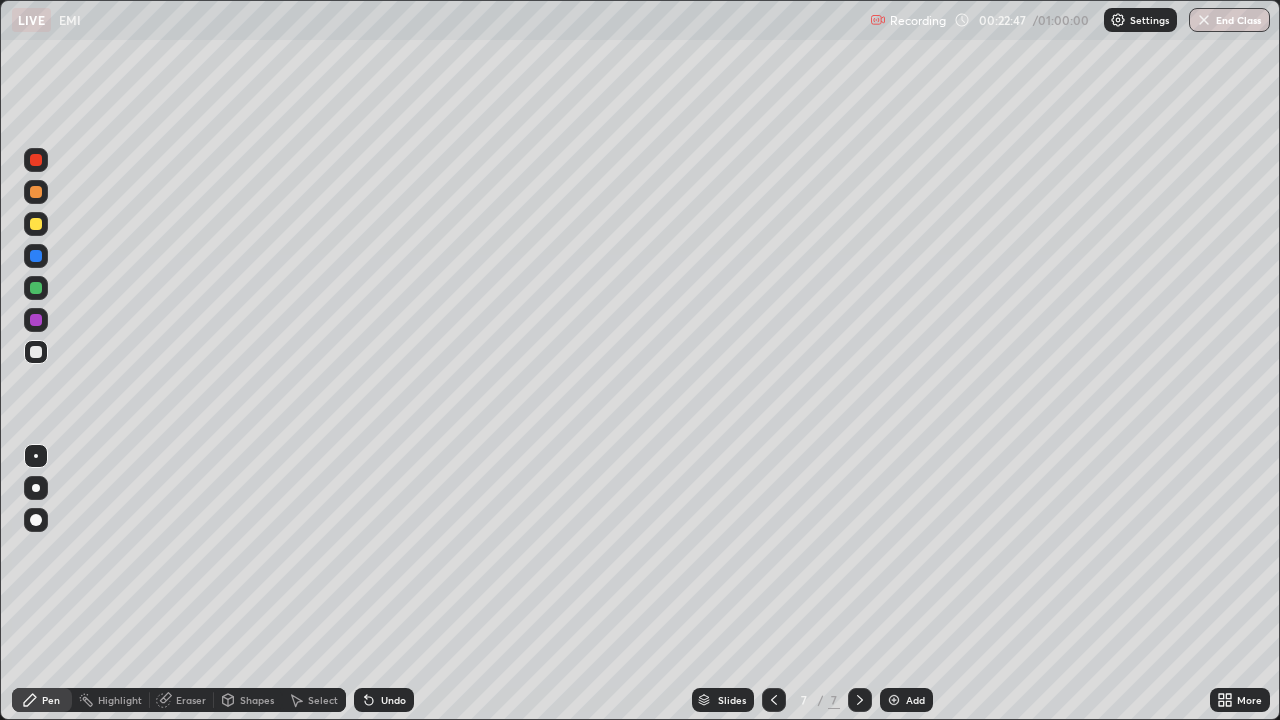 click at bounding box center (36, 288) 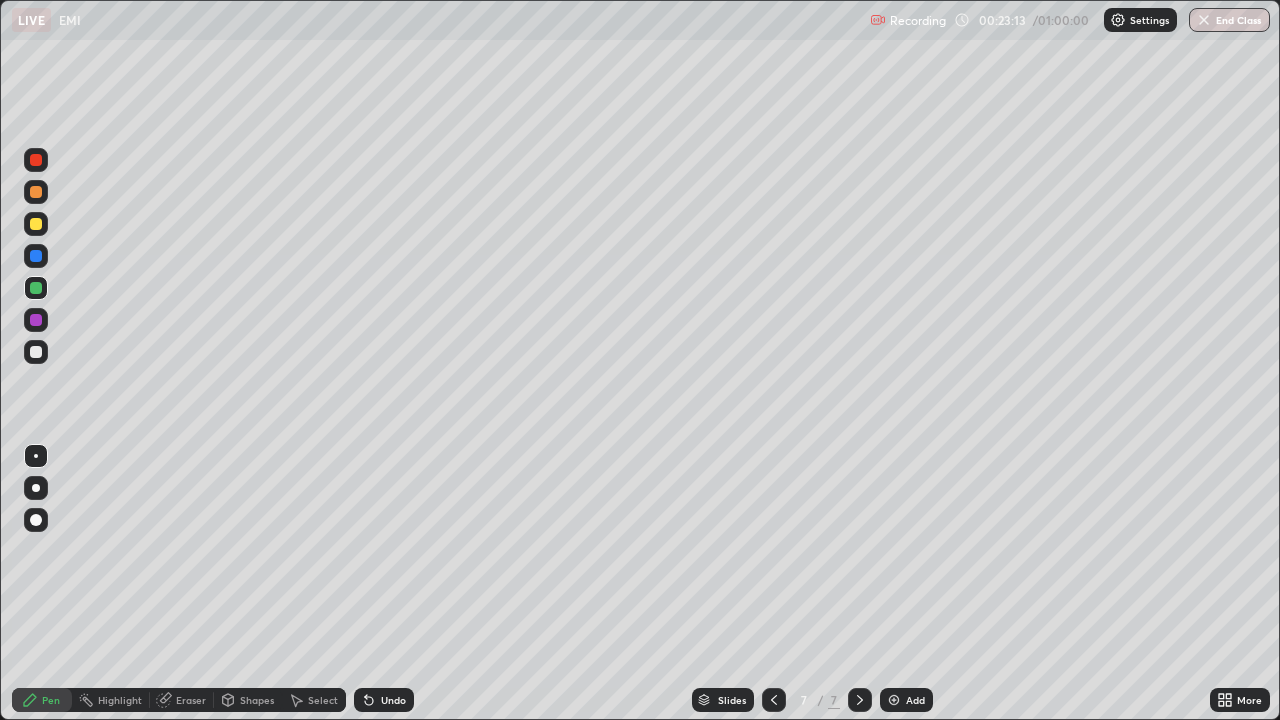 click at bounding box center [36, 352] 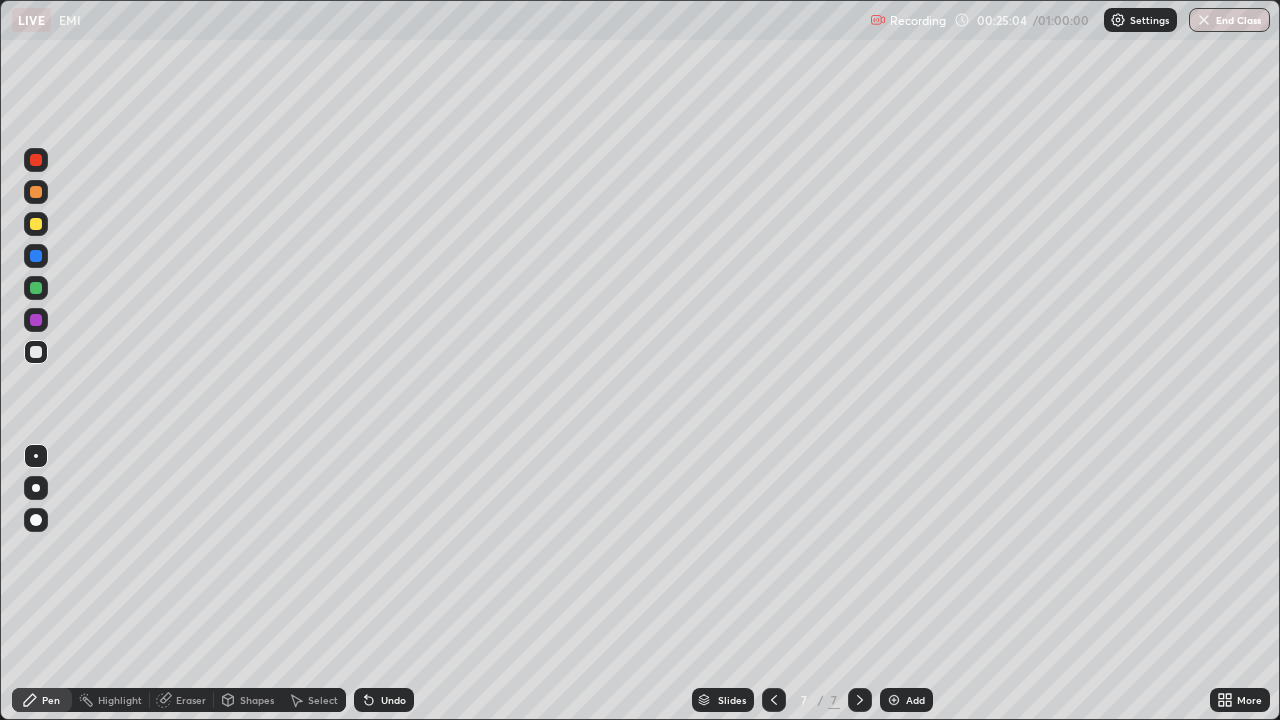 click on "Undo" at bounding box center [393, 700] 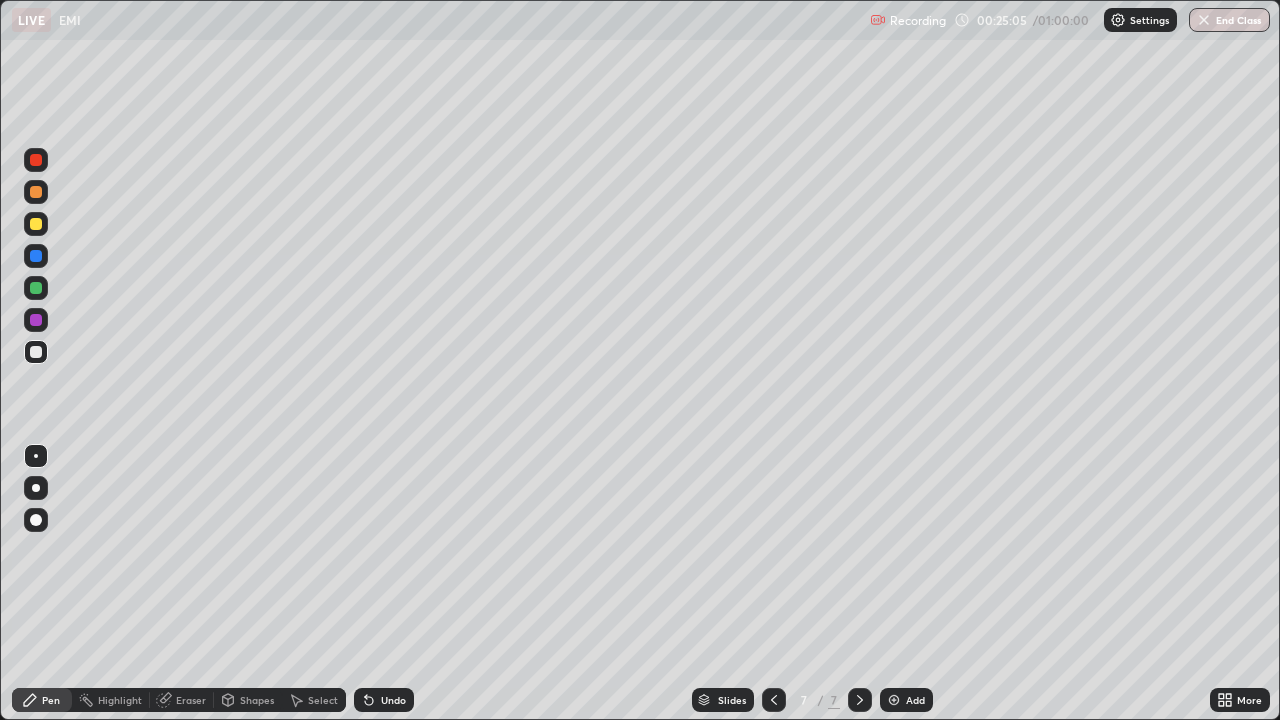 click on "Undo" at bounding box center (393, 700) 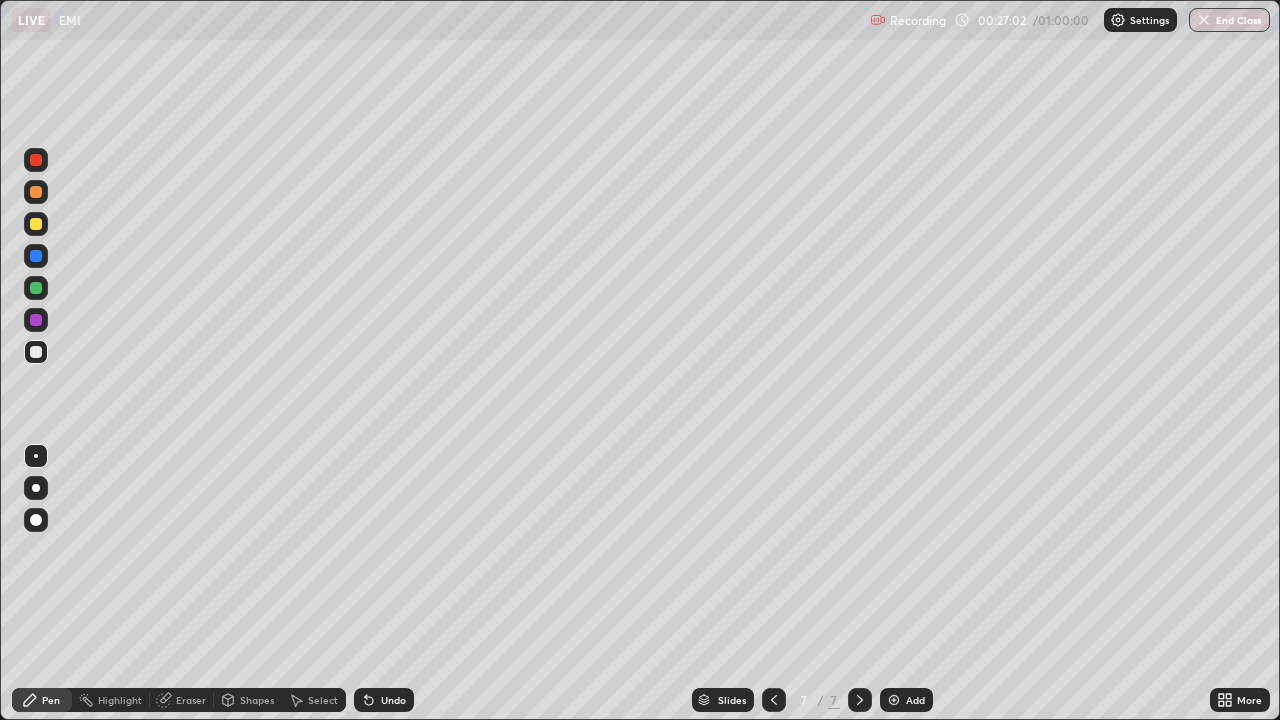 click on "Add" at bounding box center [915, 700] 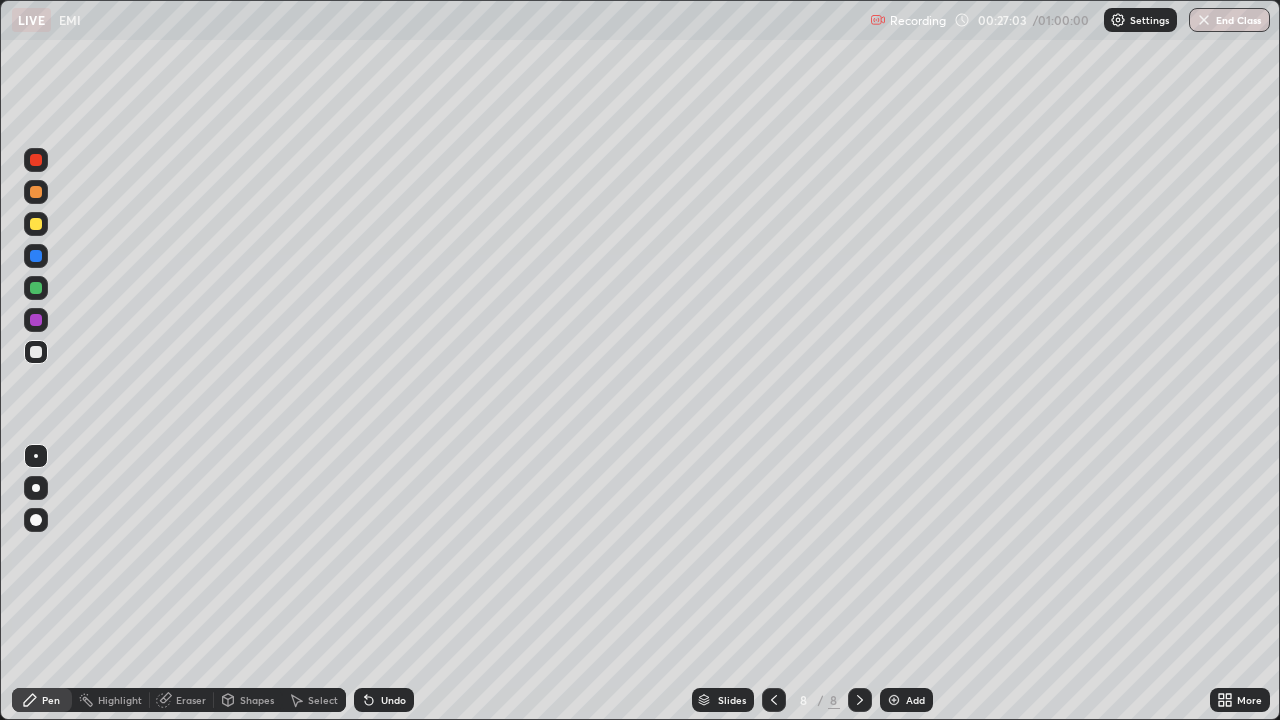 click 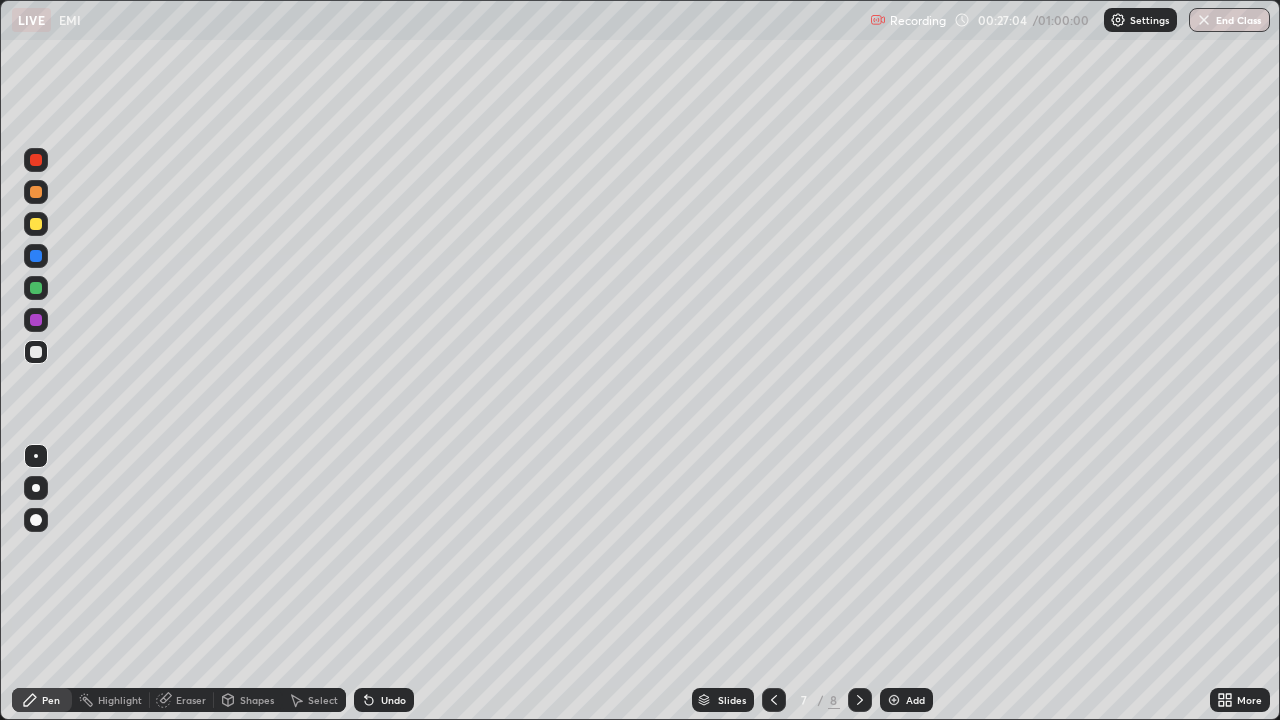 click on "Undo" at bounding box center [384, 700] 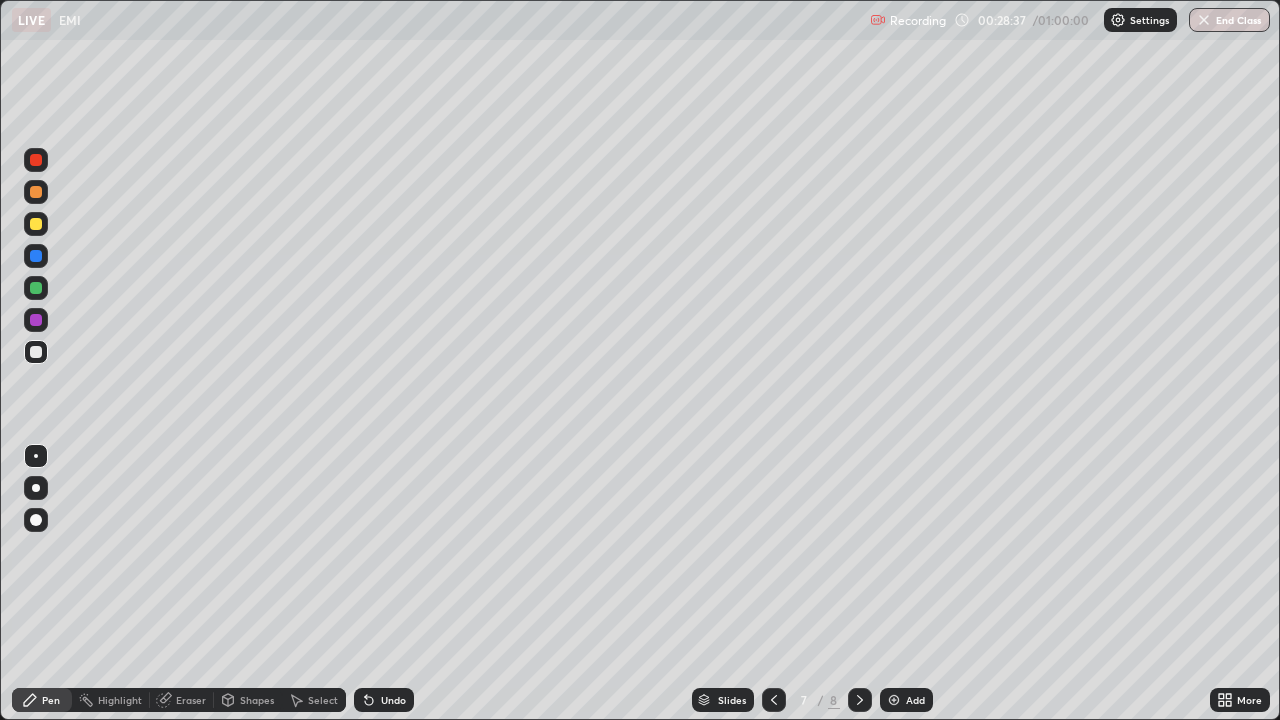 click at bounding box center (36, 320) 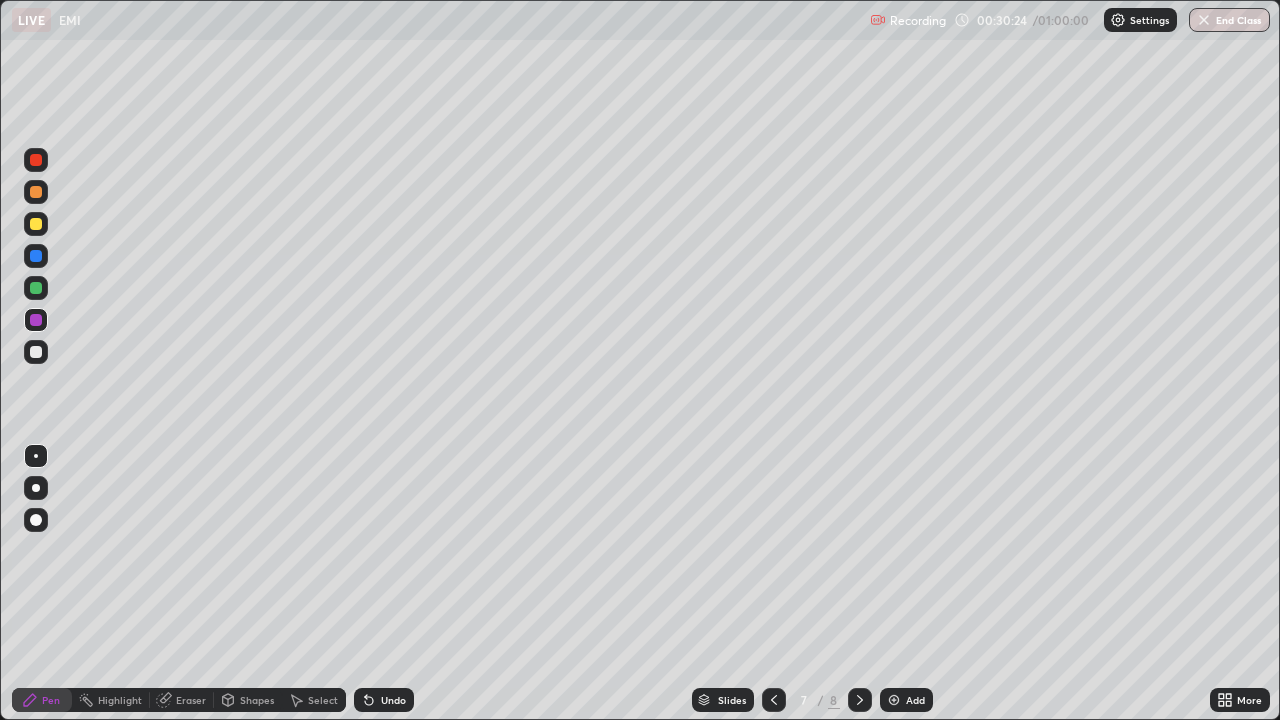 click at bounding box center (36, 352) 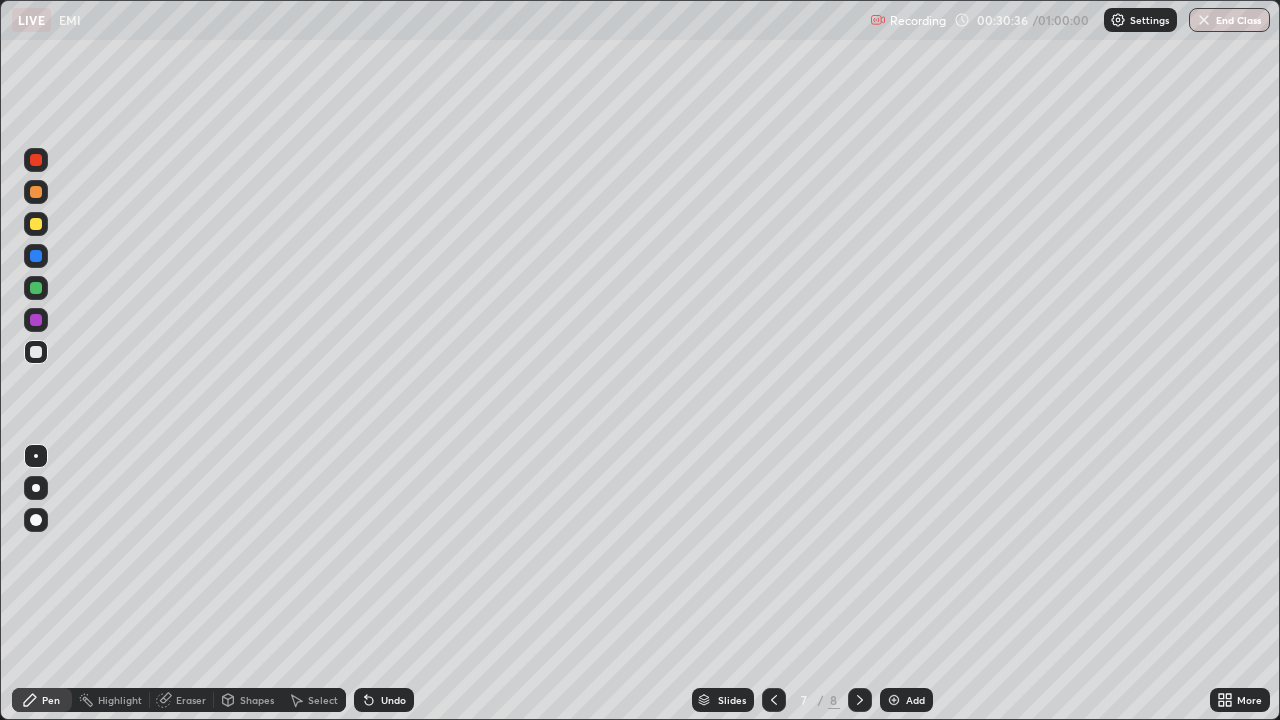 click 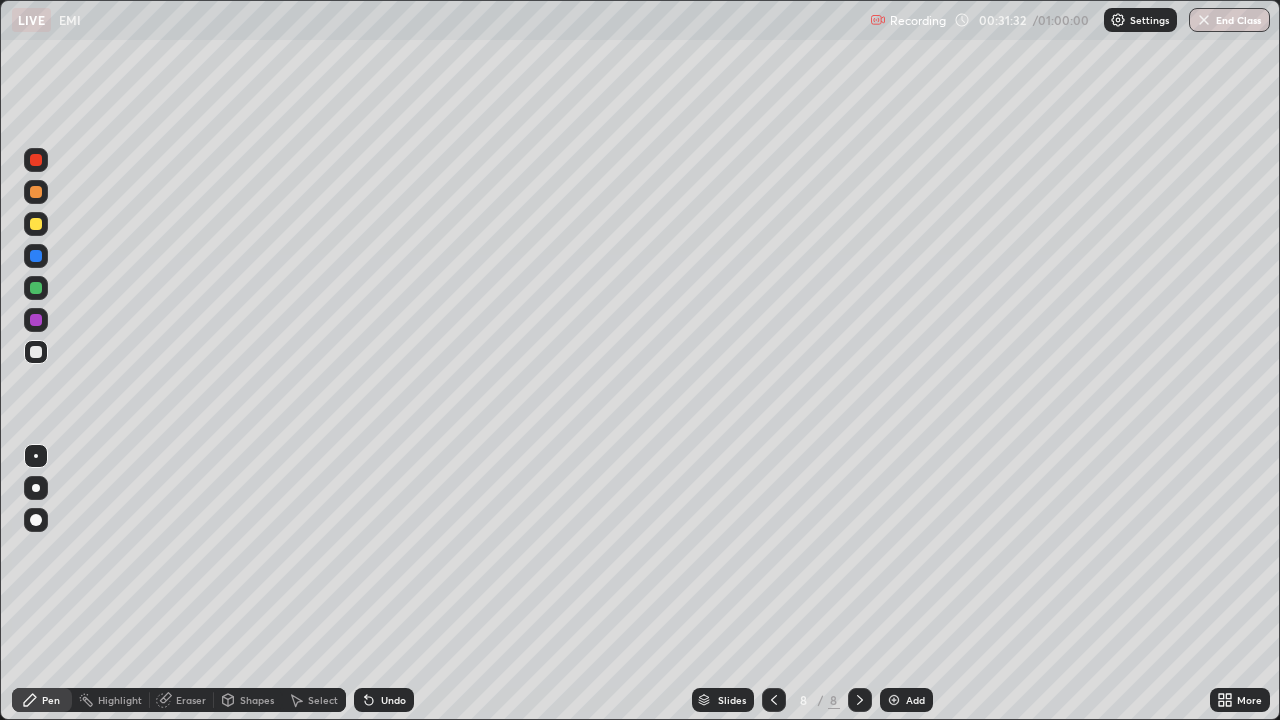 click at bounding box center (36, 256) 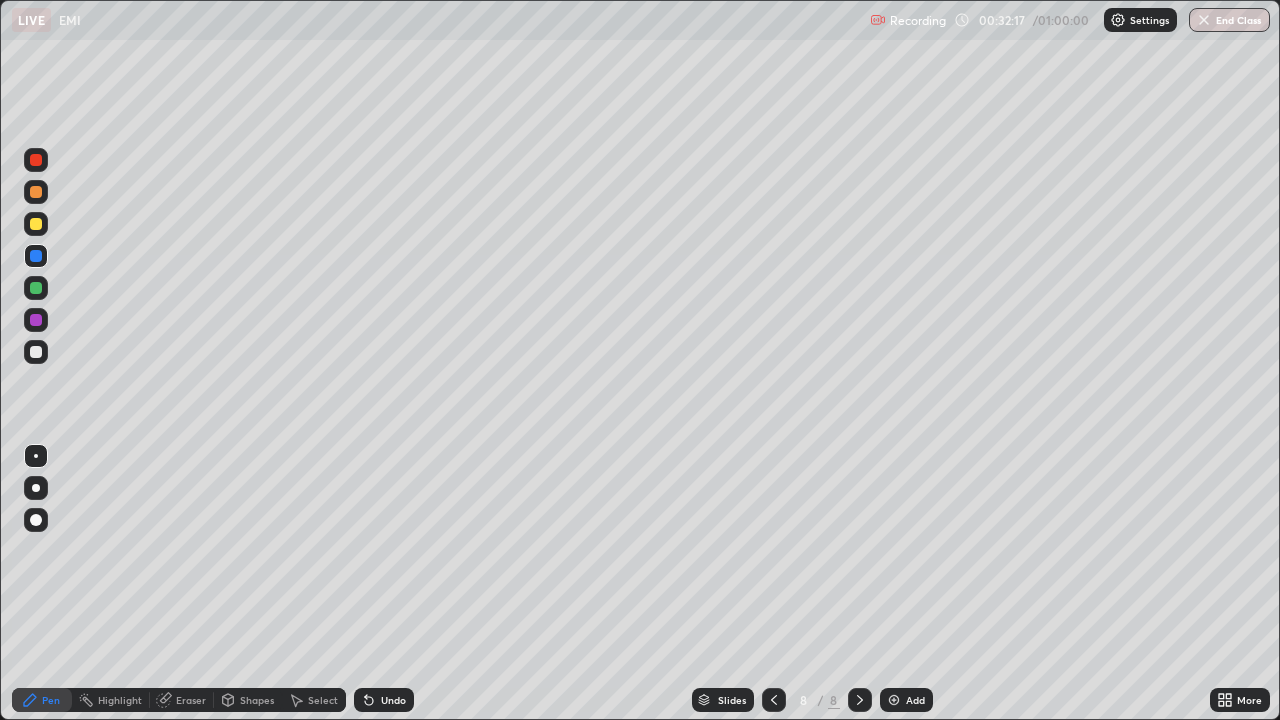 click at bounding box center (36, 288) 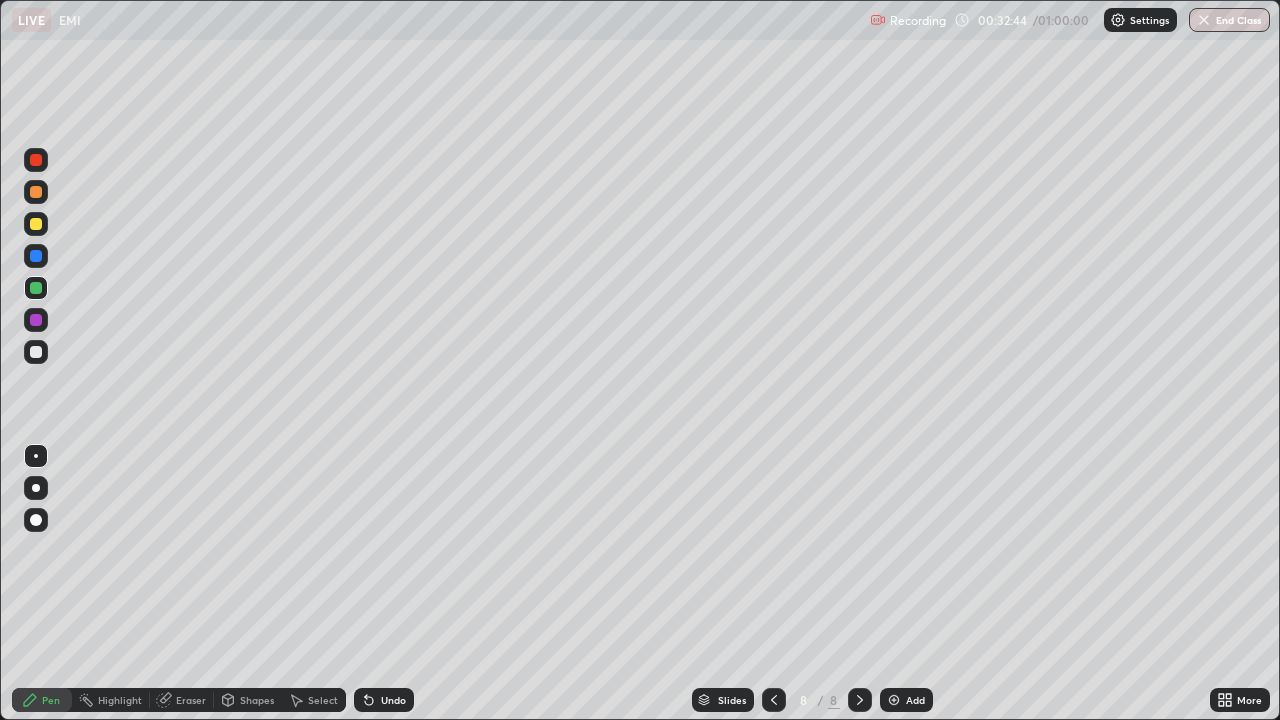 click on "Undo" at bounding box center [384, 700] 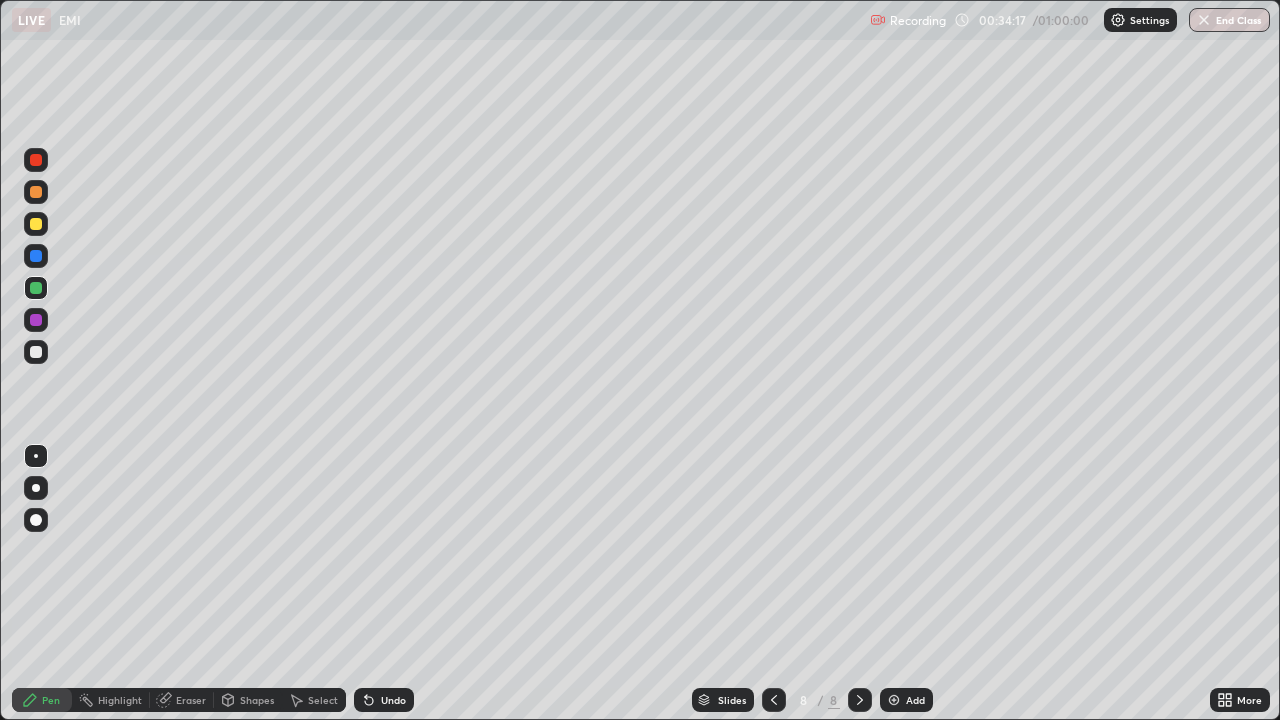 click at bounding box center [36, 352] 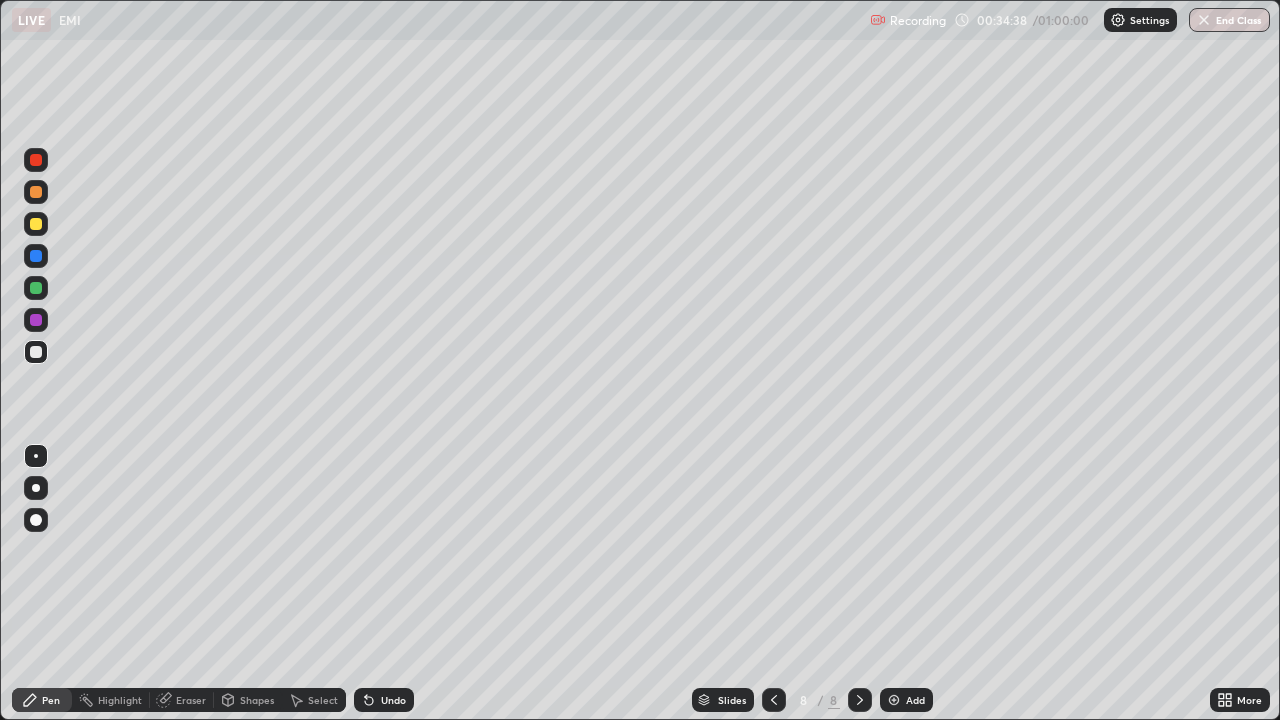 click on "Add" at bounding box center [906, 700] 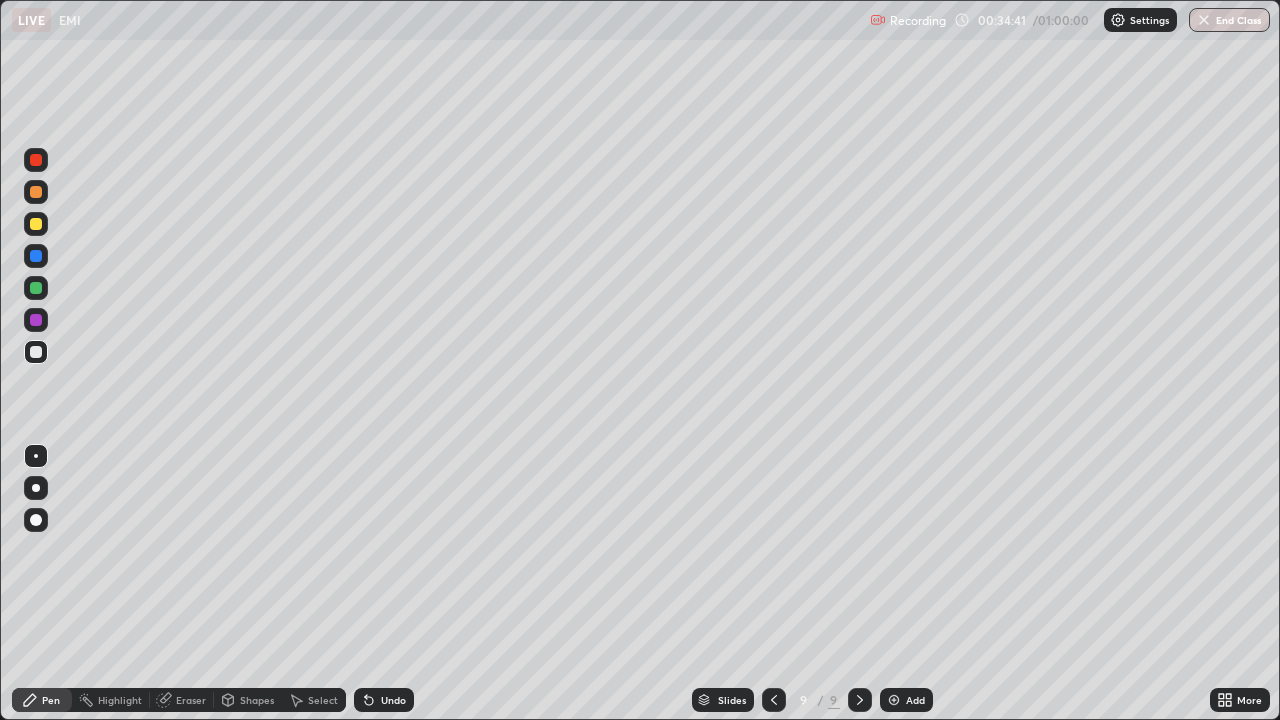 click at bounding box center (36, 192) 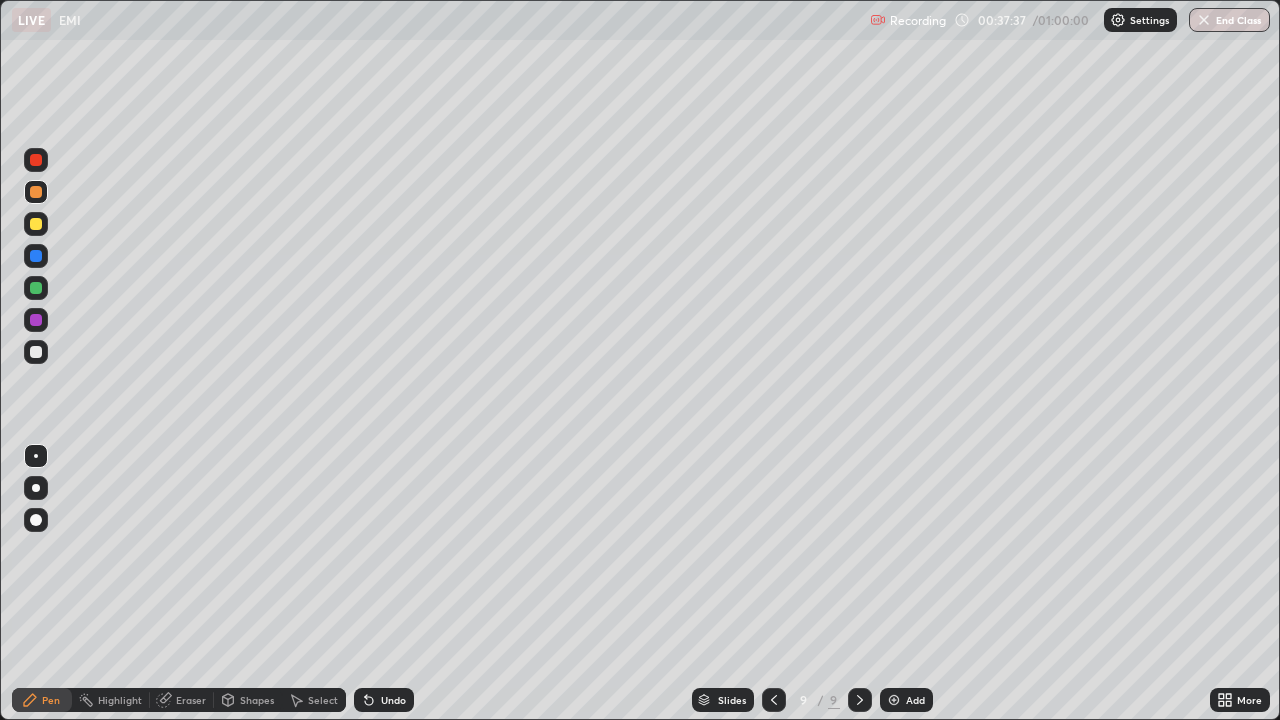 click at bounding box center [36, 288] 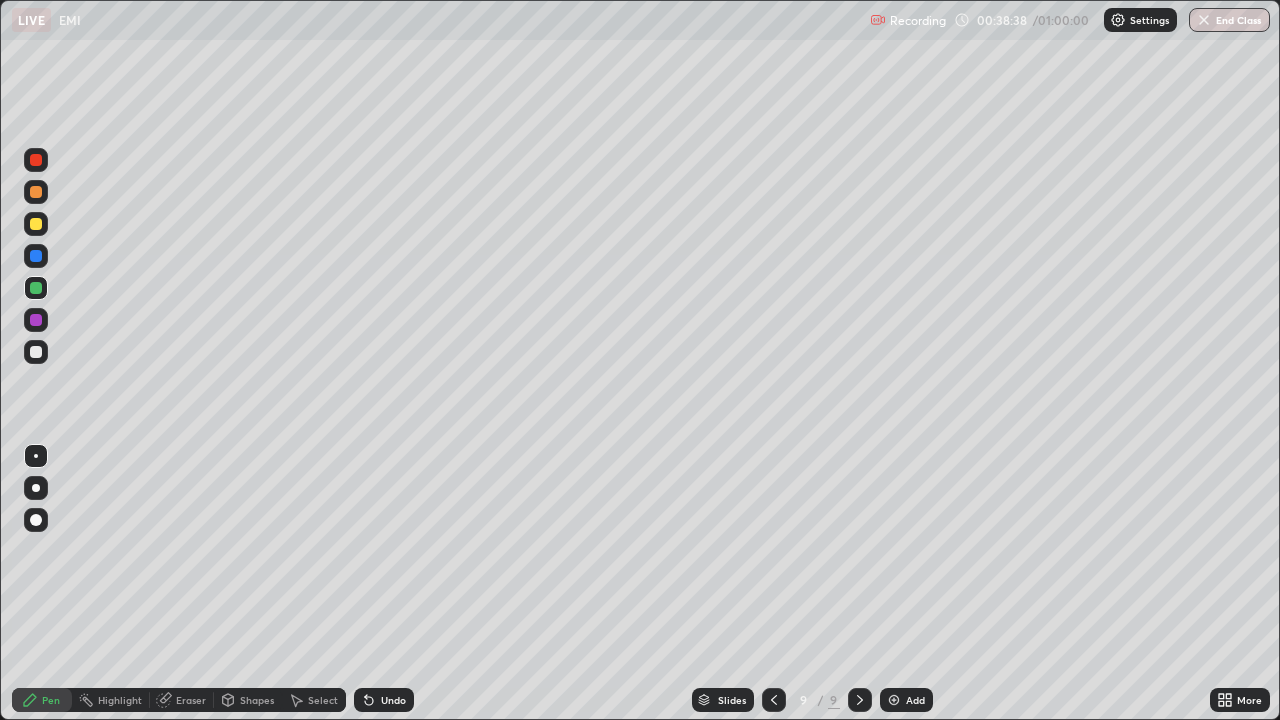 click at bounding box center [36, 352] 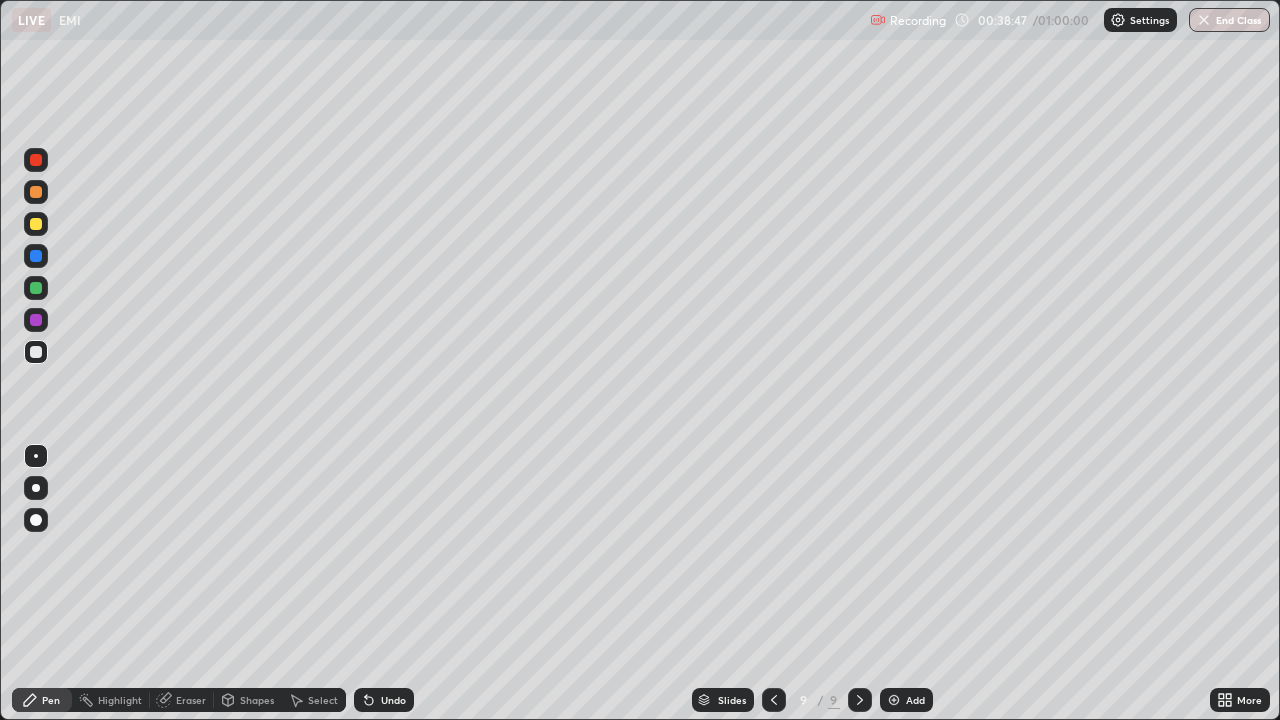 click at bounding box center [36, 288] 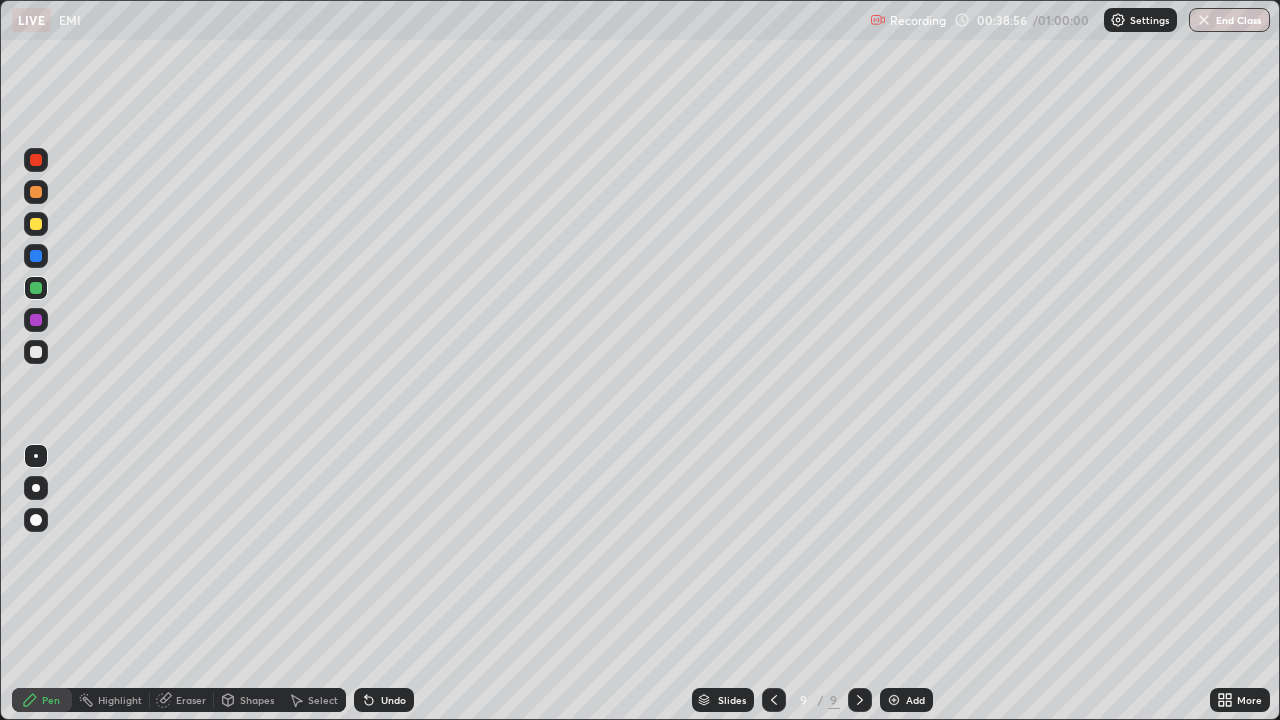 click at bounding box center [36, 224] 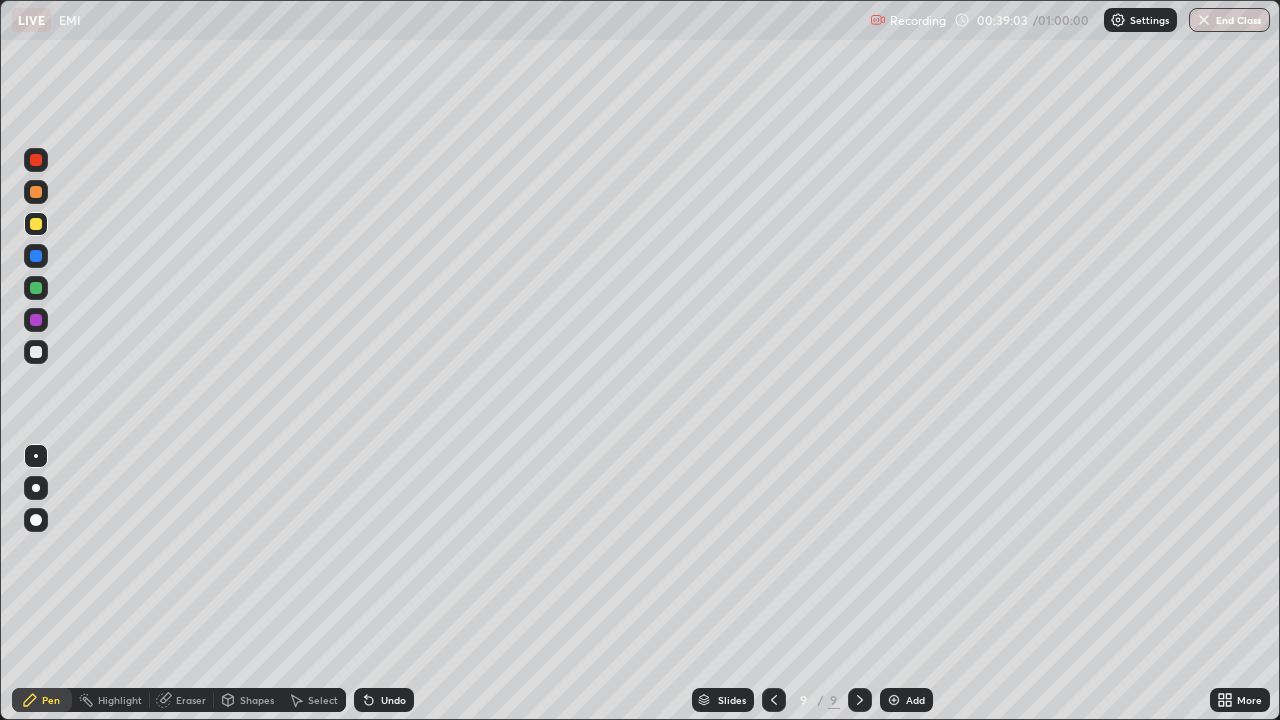 click at bounding box center [36, 256] 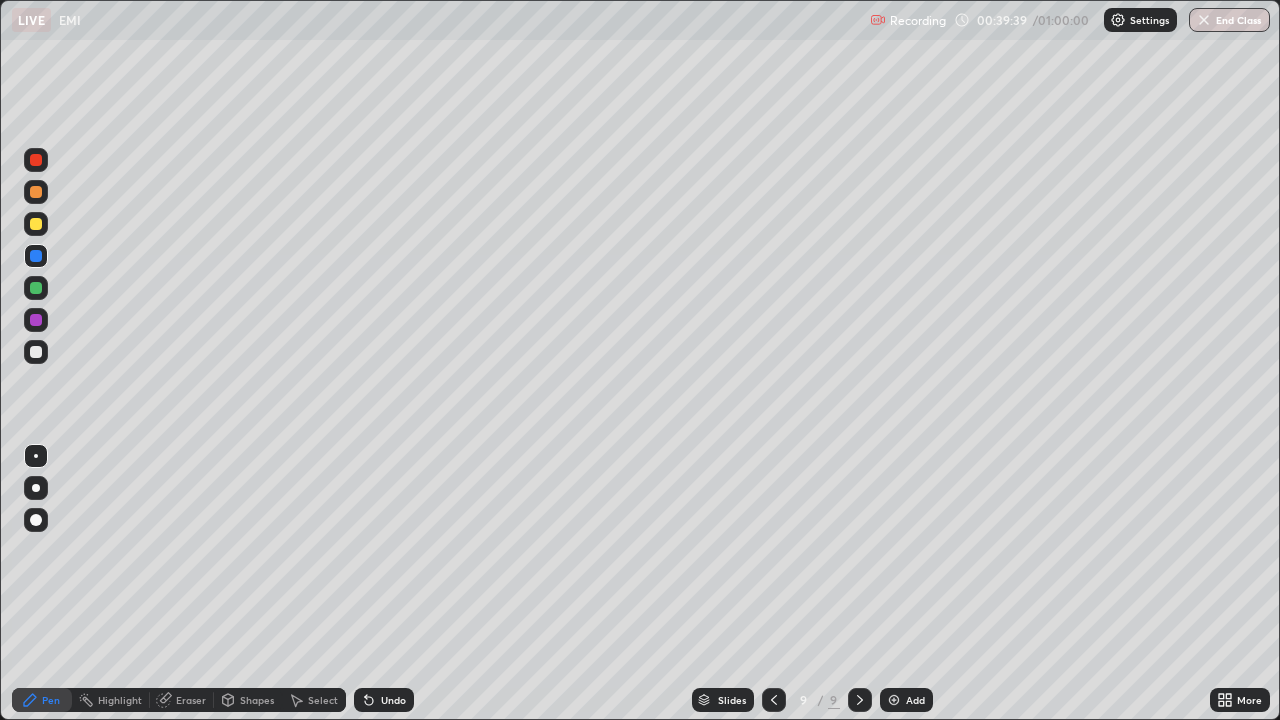 click at bounding box center (36, 352) 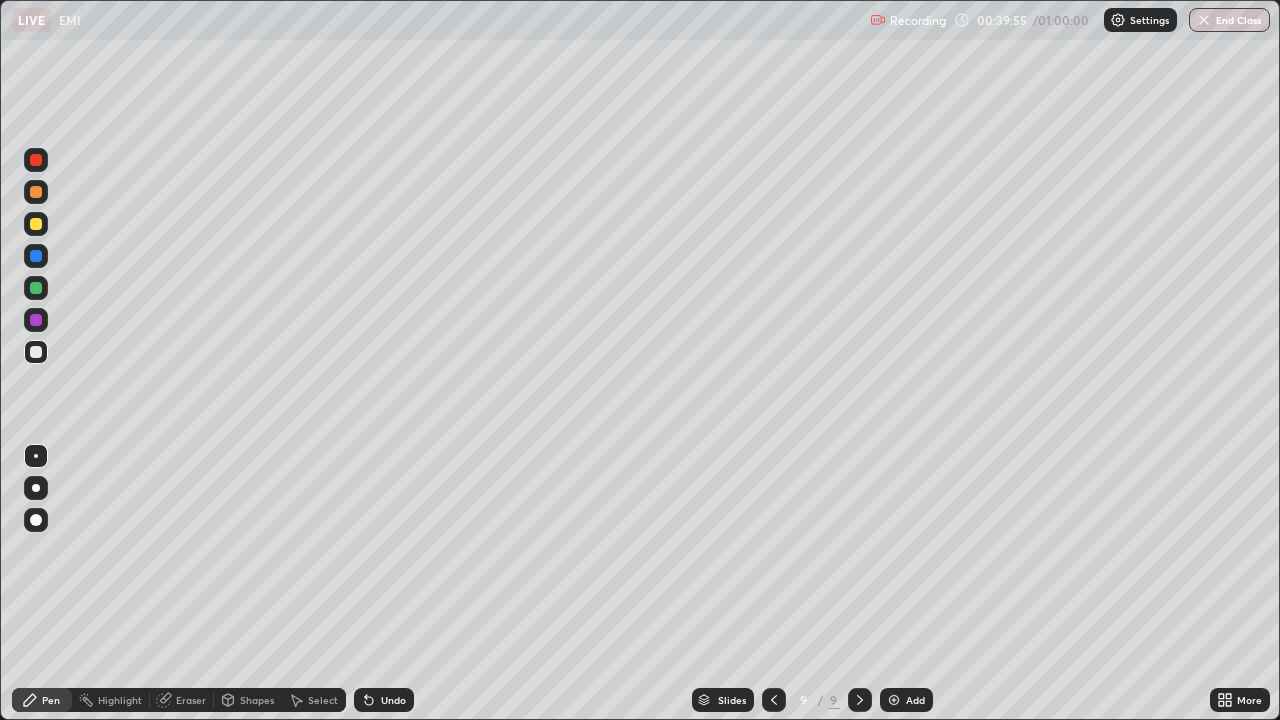 click at bounding box center (36, 320) 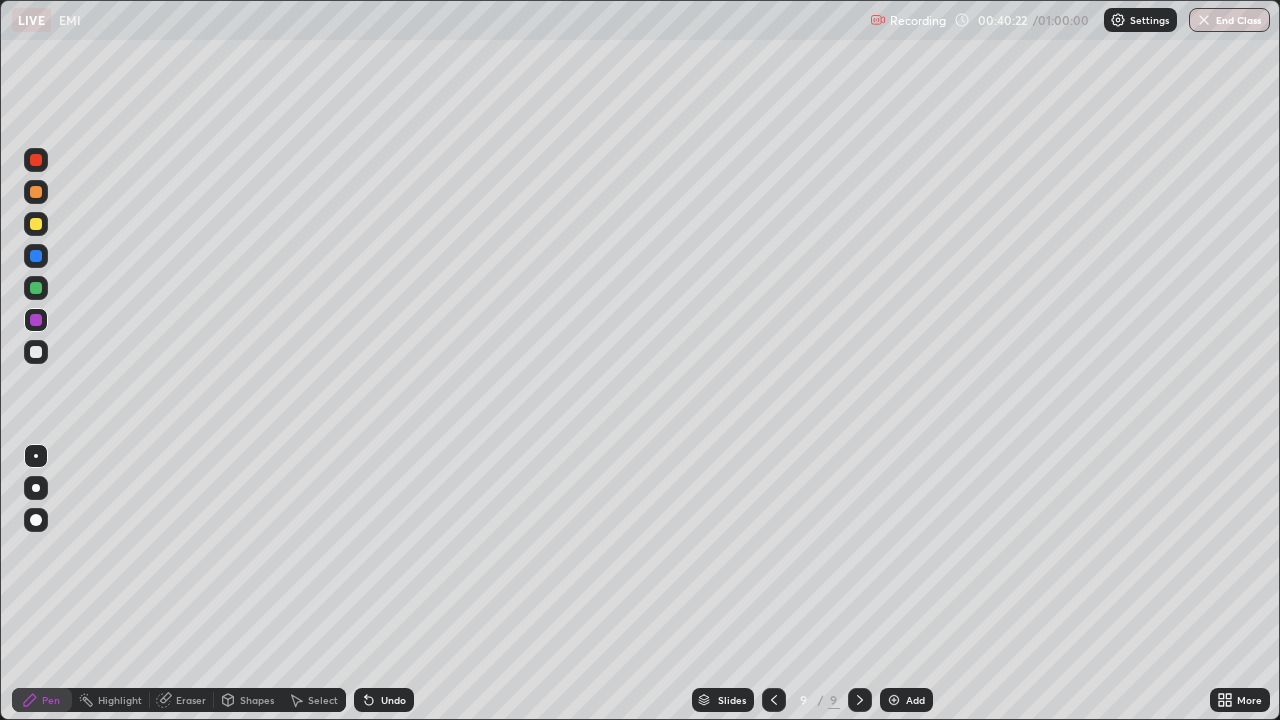 click at bounding box center (36, 352) 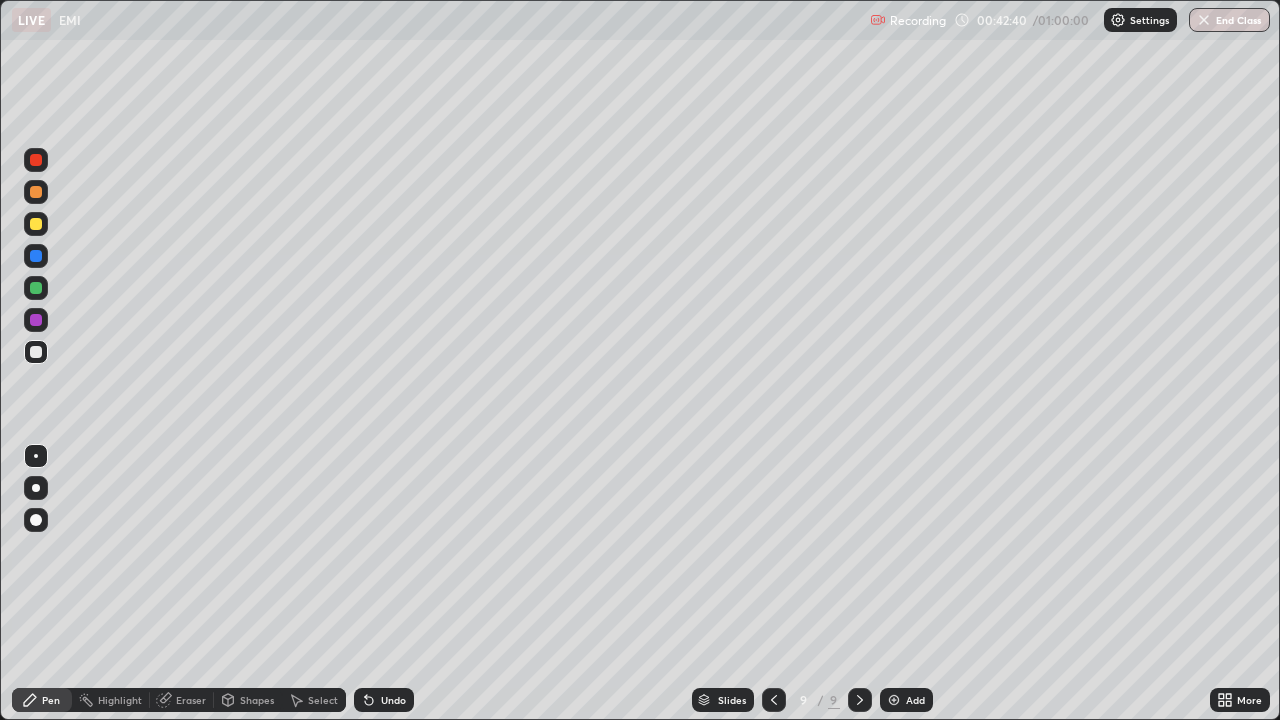 click at bounding box center [36, 256] 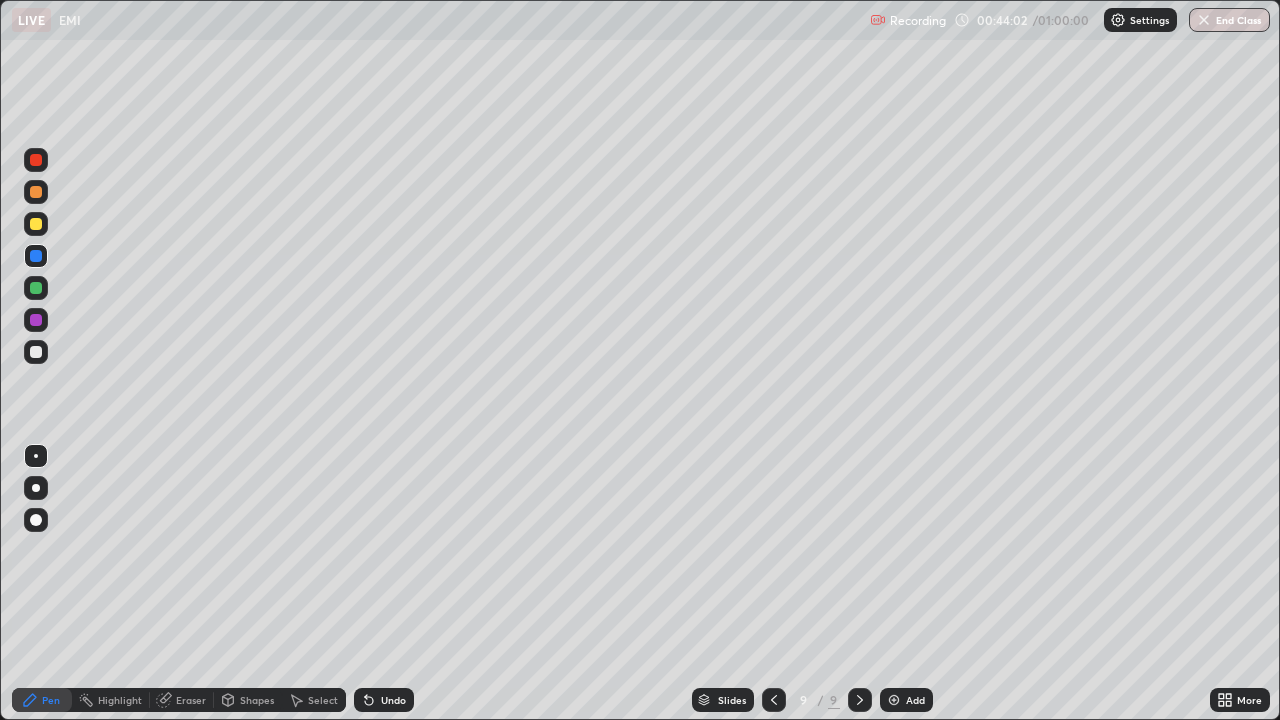 click at bounding box center [36, 224] 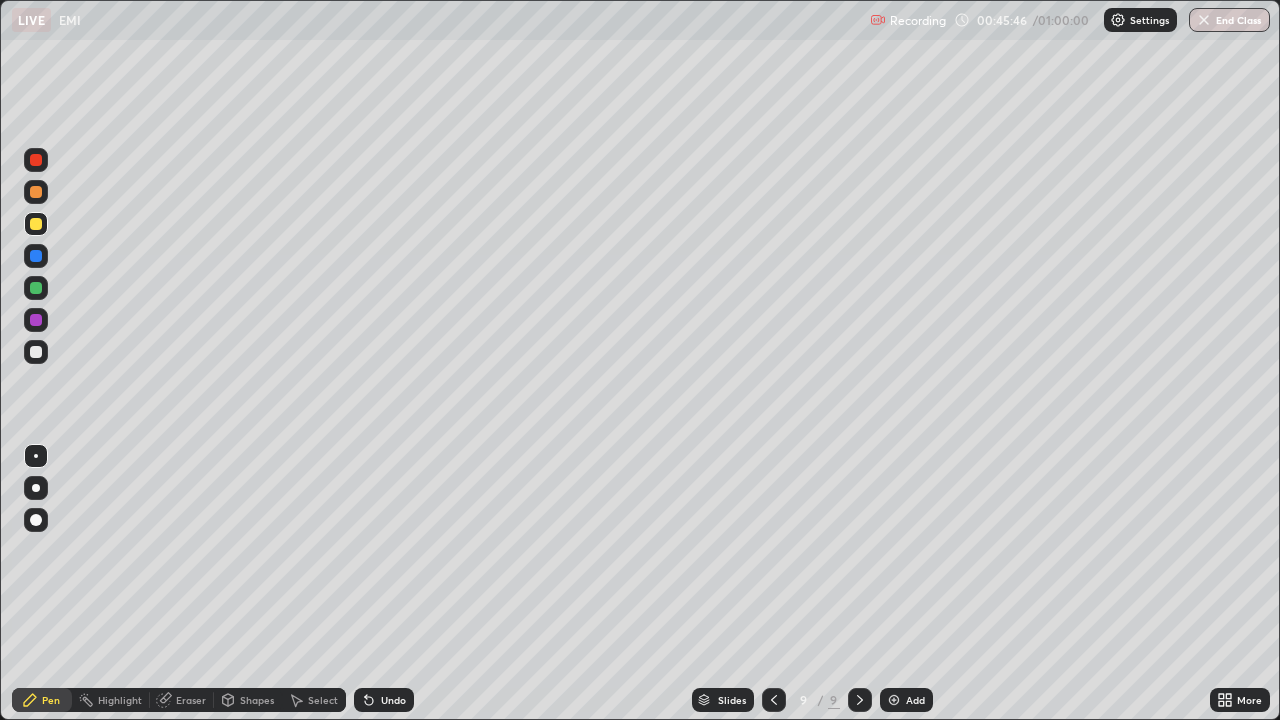click at bounding box center (36, 192) 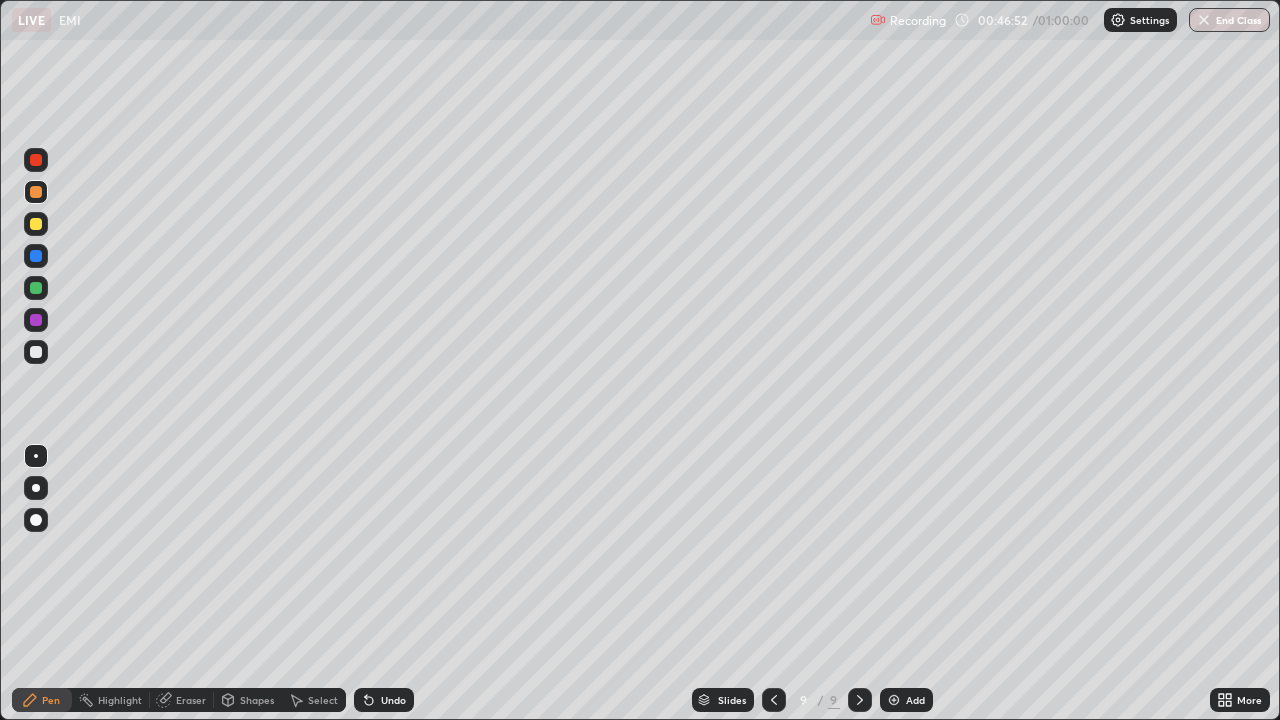 click at bounding box center [36, 256] 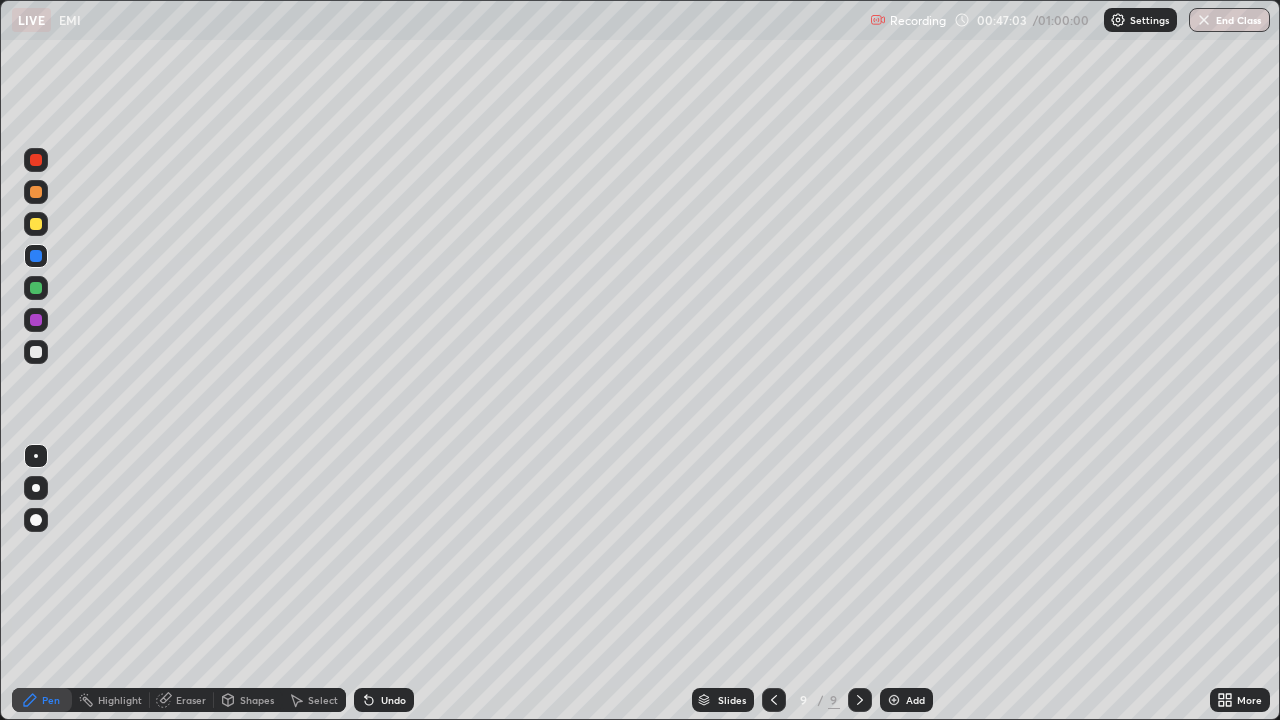 click on "Add" at bounding box center [915, 700] 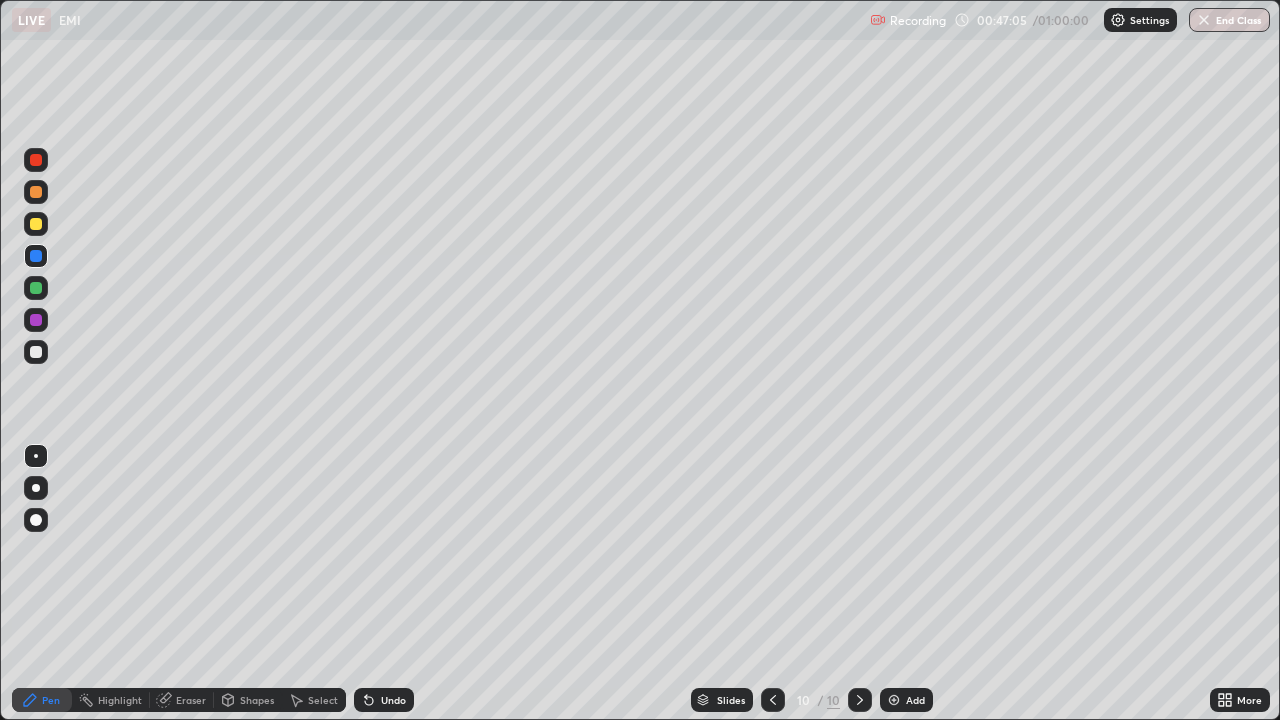 click at bounding box center [36, 352] 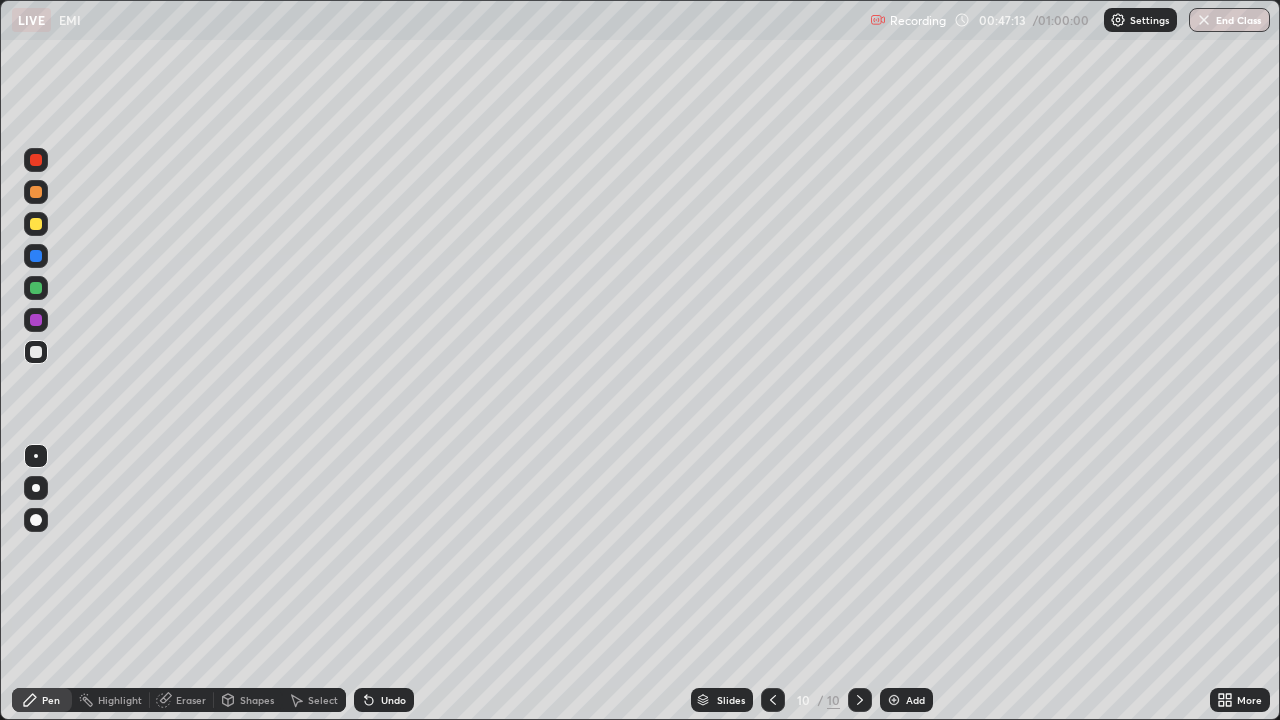 click at bounding box center [36, 224] 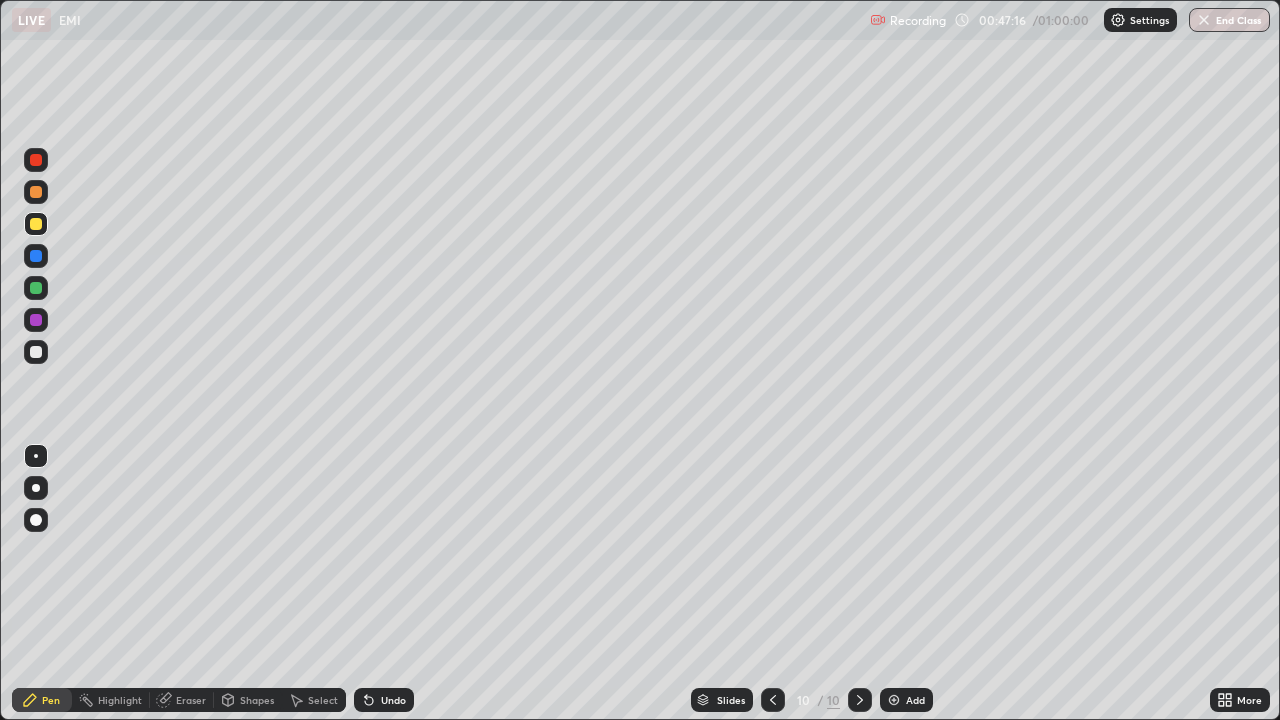 click at bounding box center (36, 352) 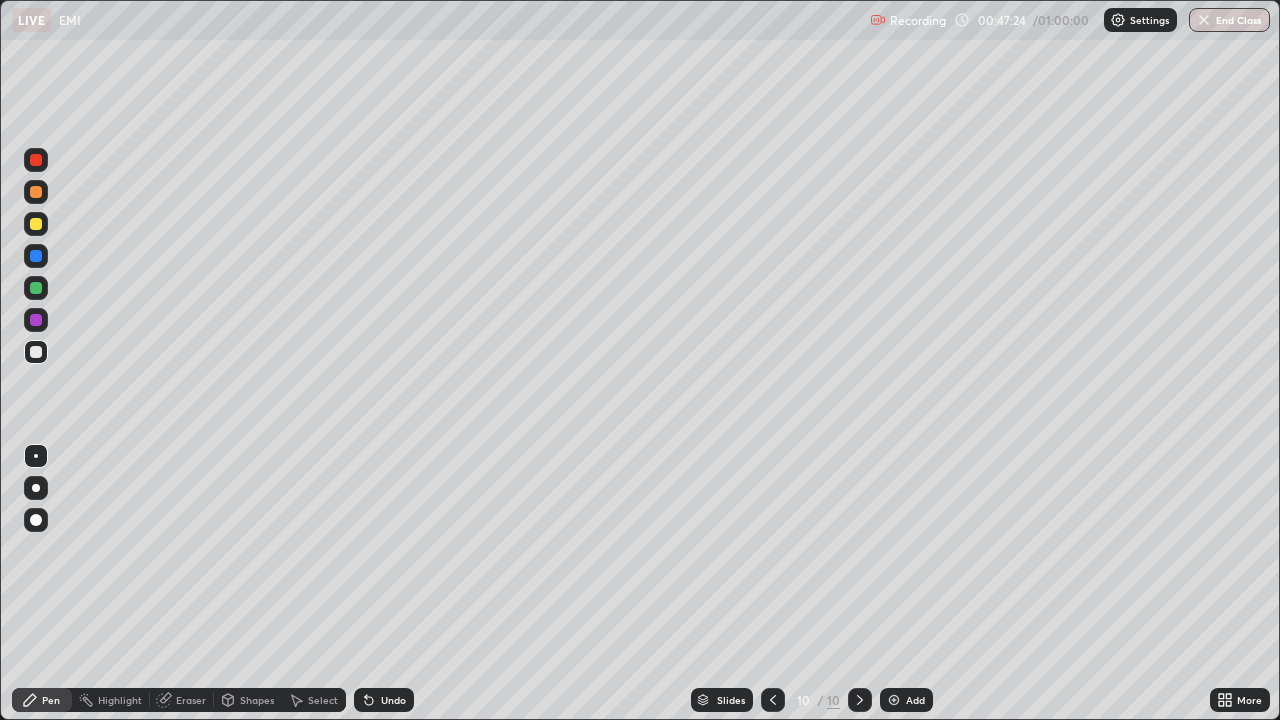 click at bounding box center (36, 256) 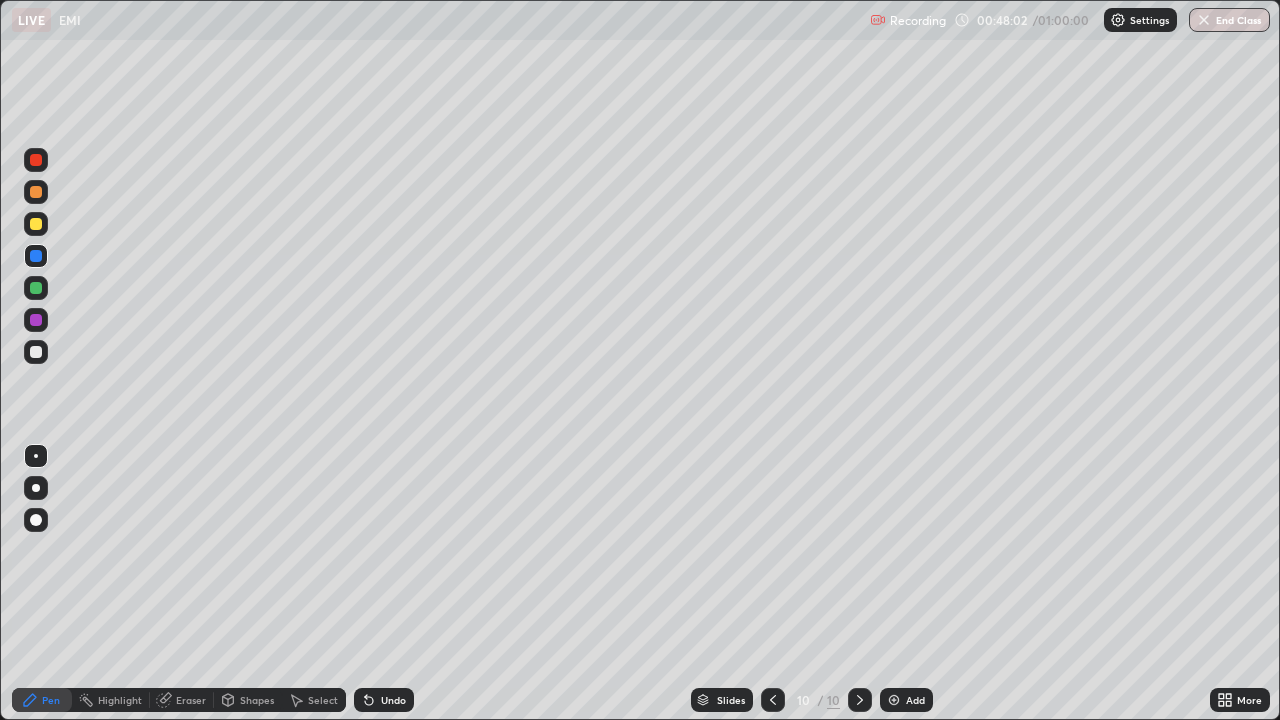 click at bounding box center (36, 288) 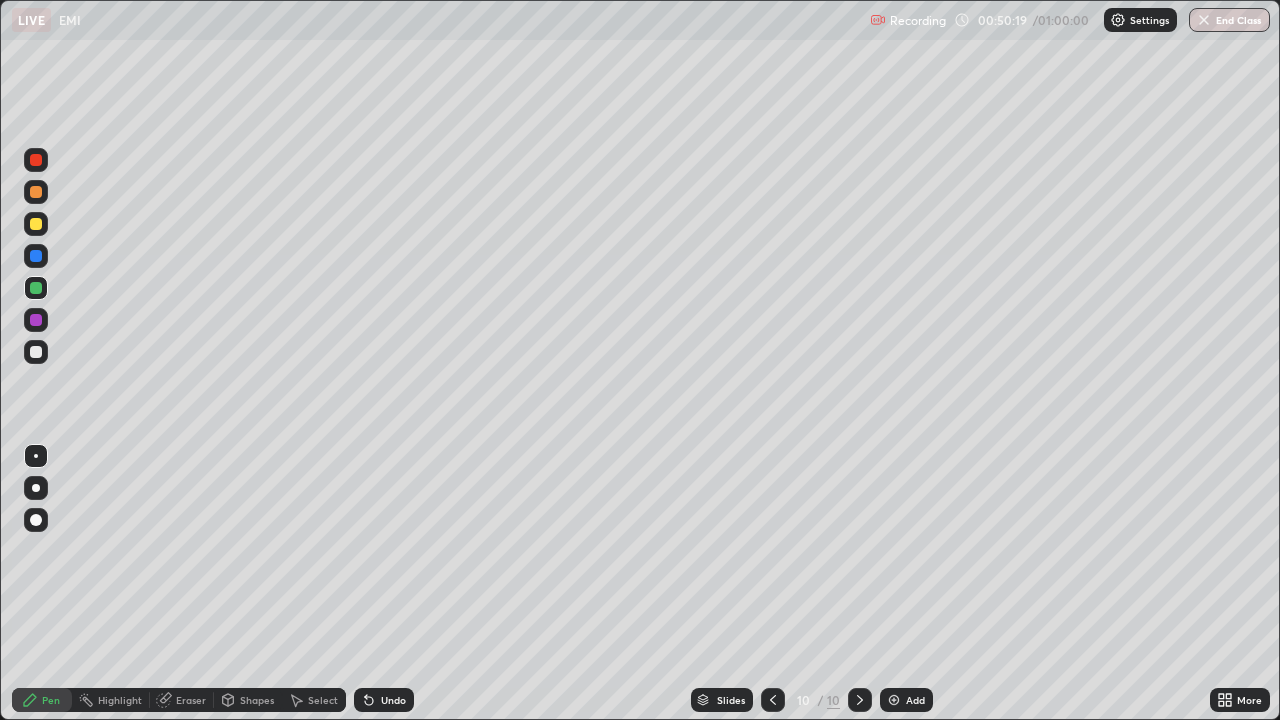 click at bounding box center (36, 352) 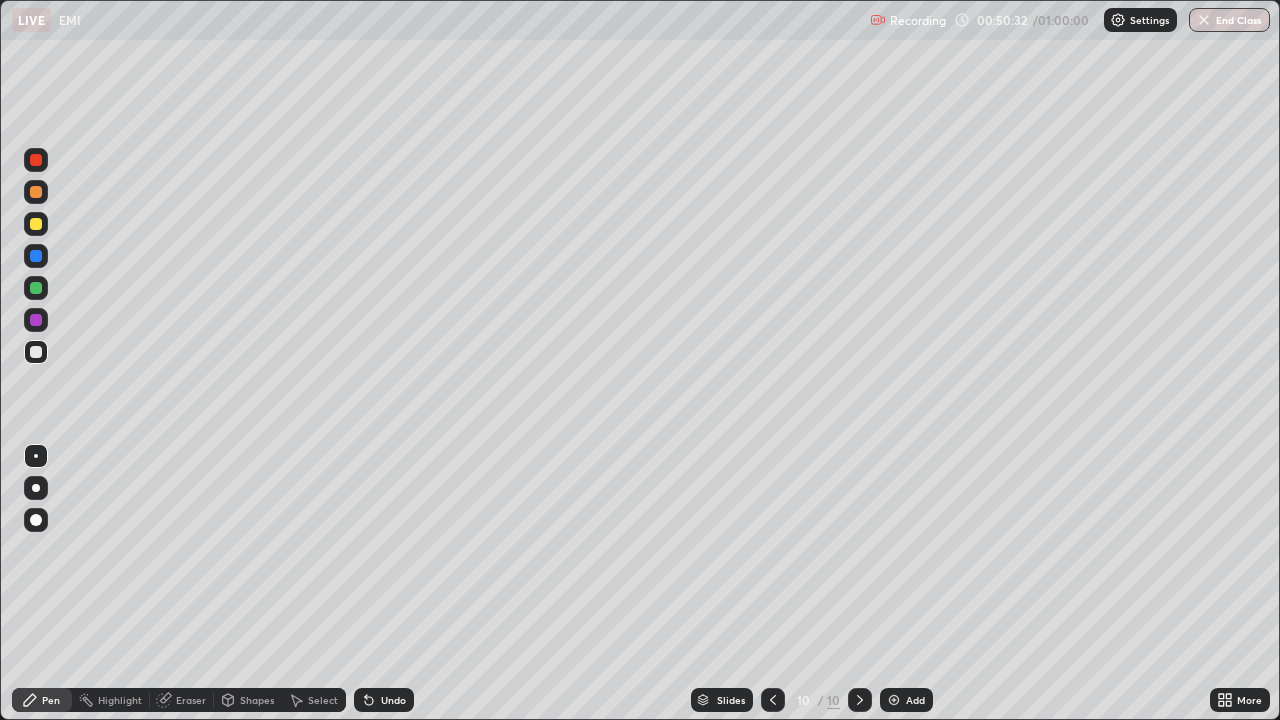 click at bounding box center (36, 256) 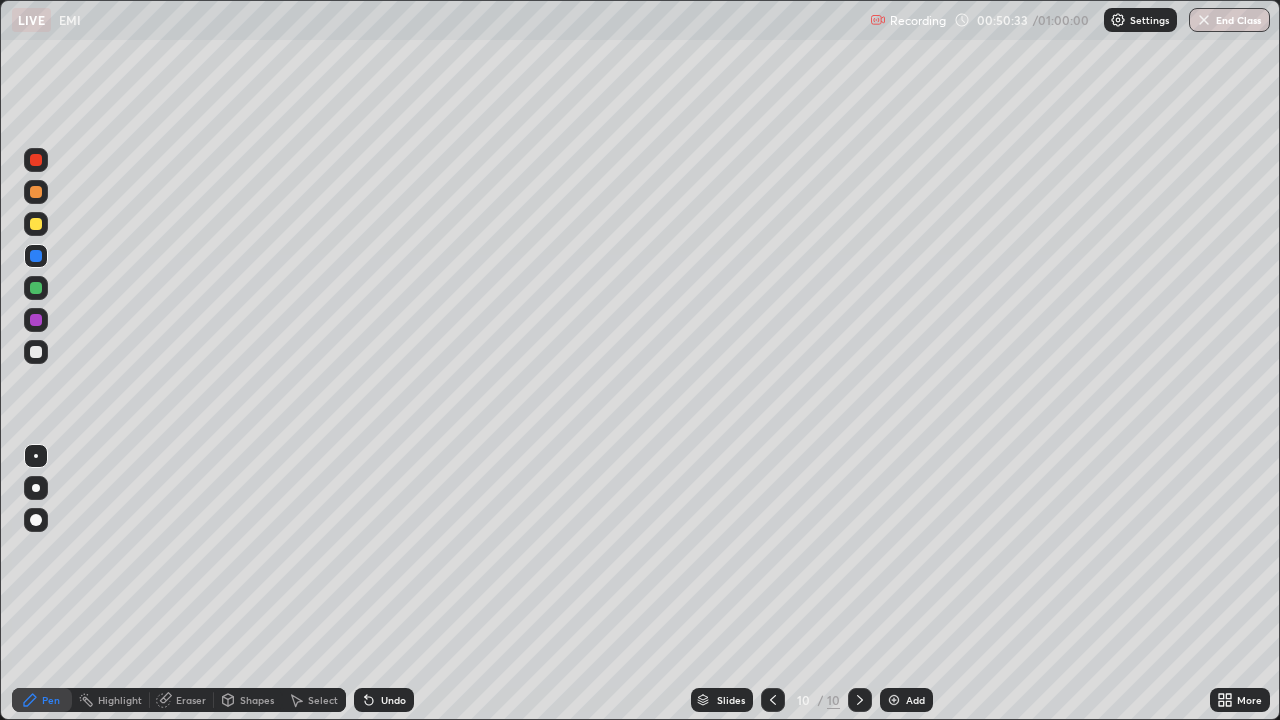click at bounding box center [36, 224] 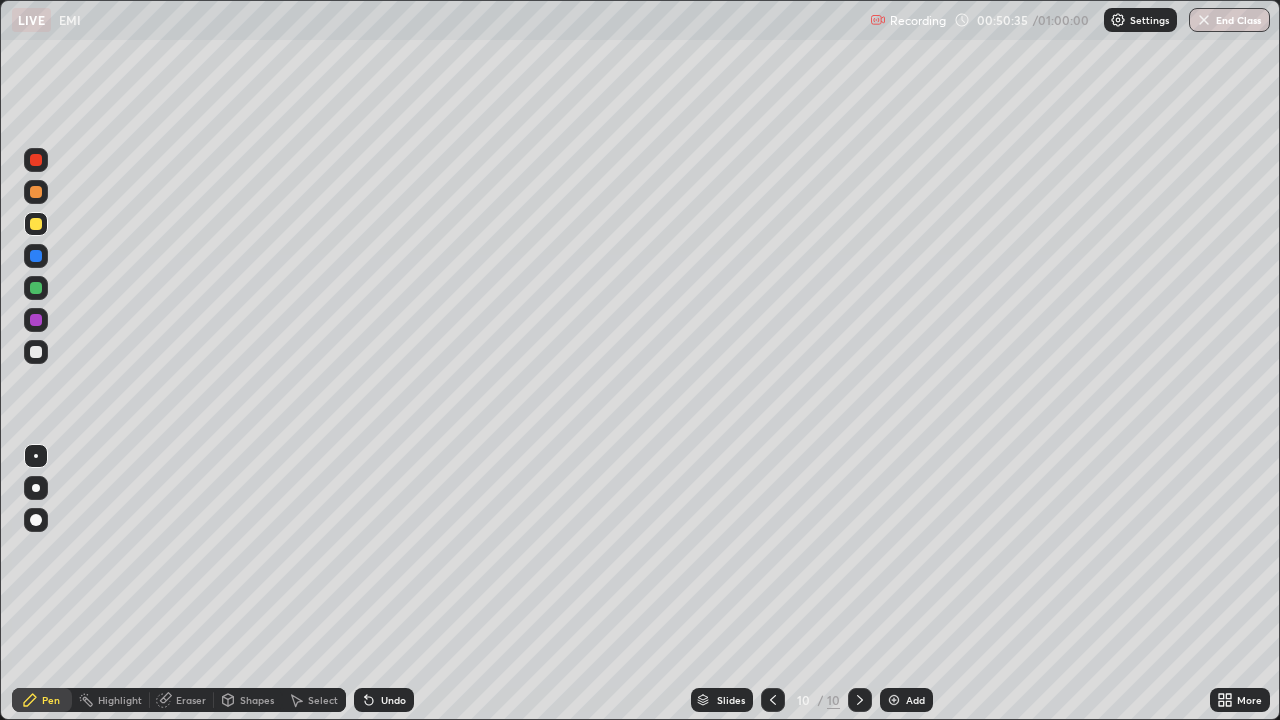 click on "Add" at bounding box center [906, 700] 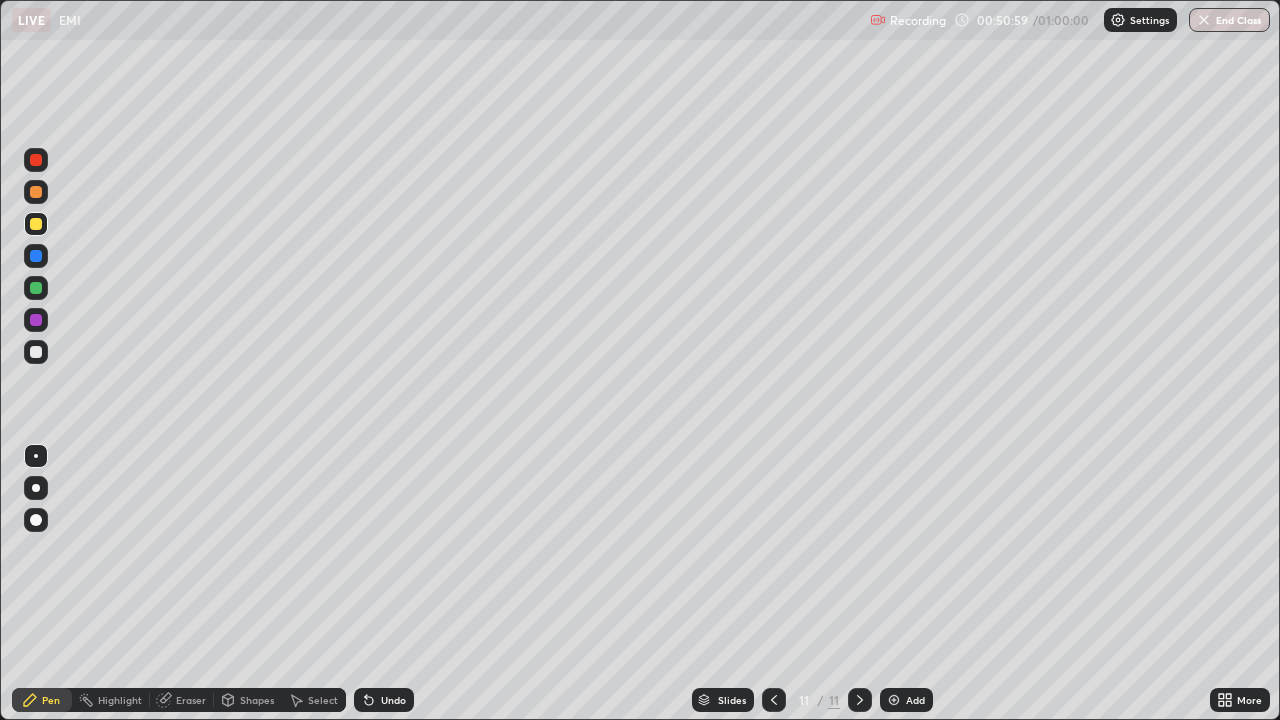 click on "Undo" at bounding box center [393, 700] 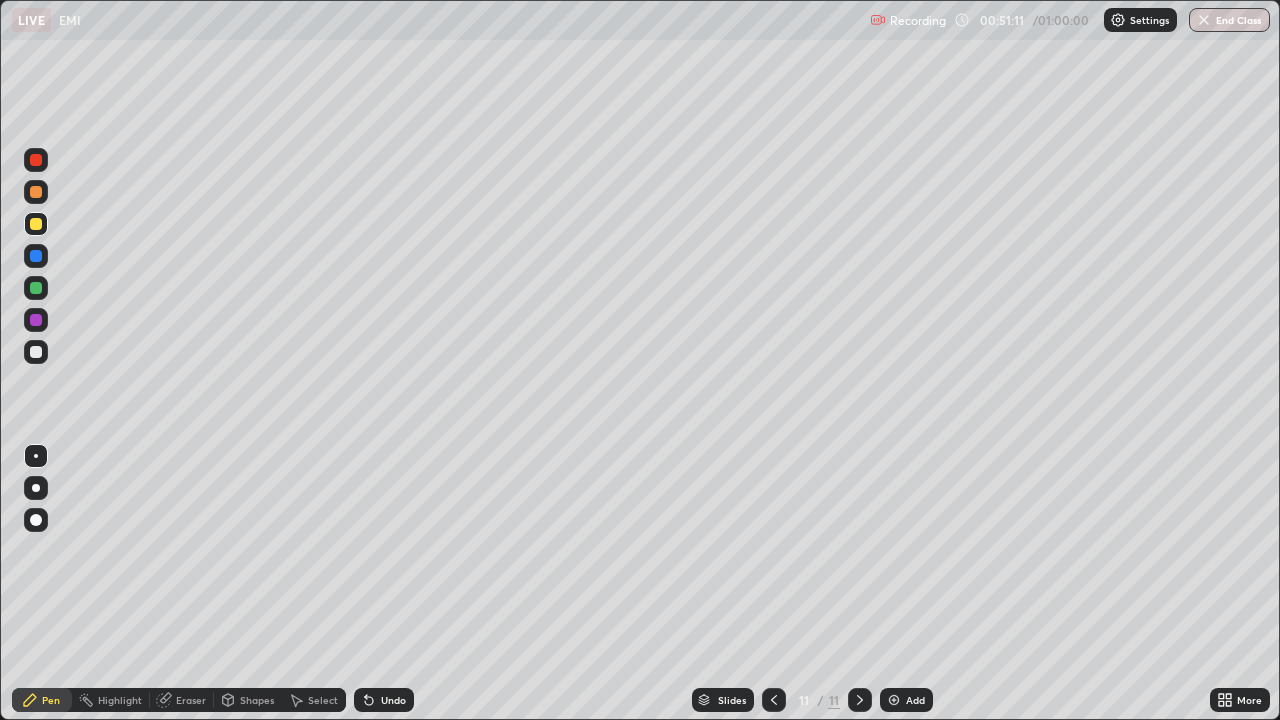click at bounding box center (36, 352) 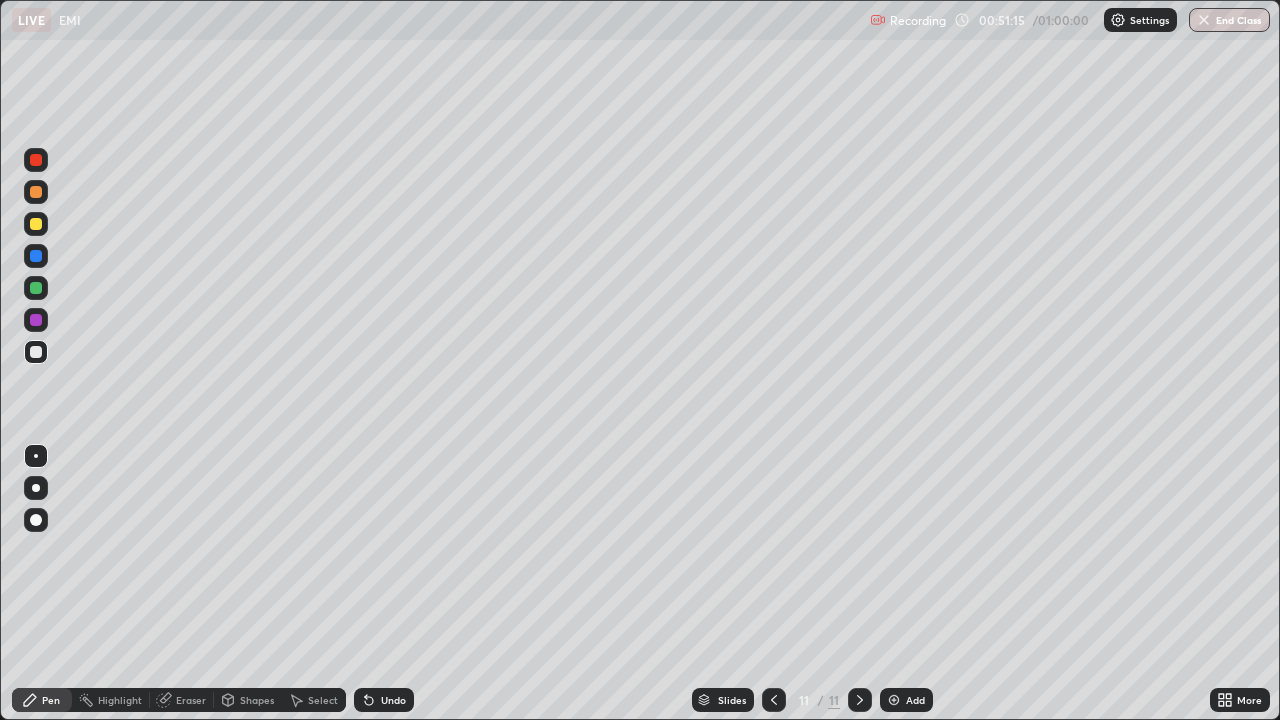 click at bounding box center [36, 256] 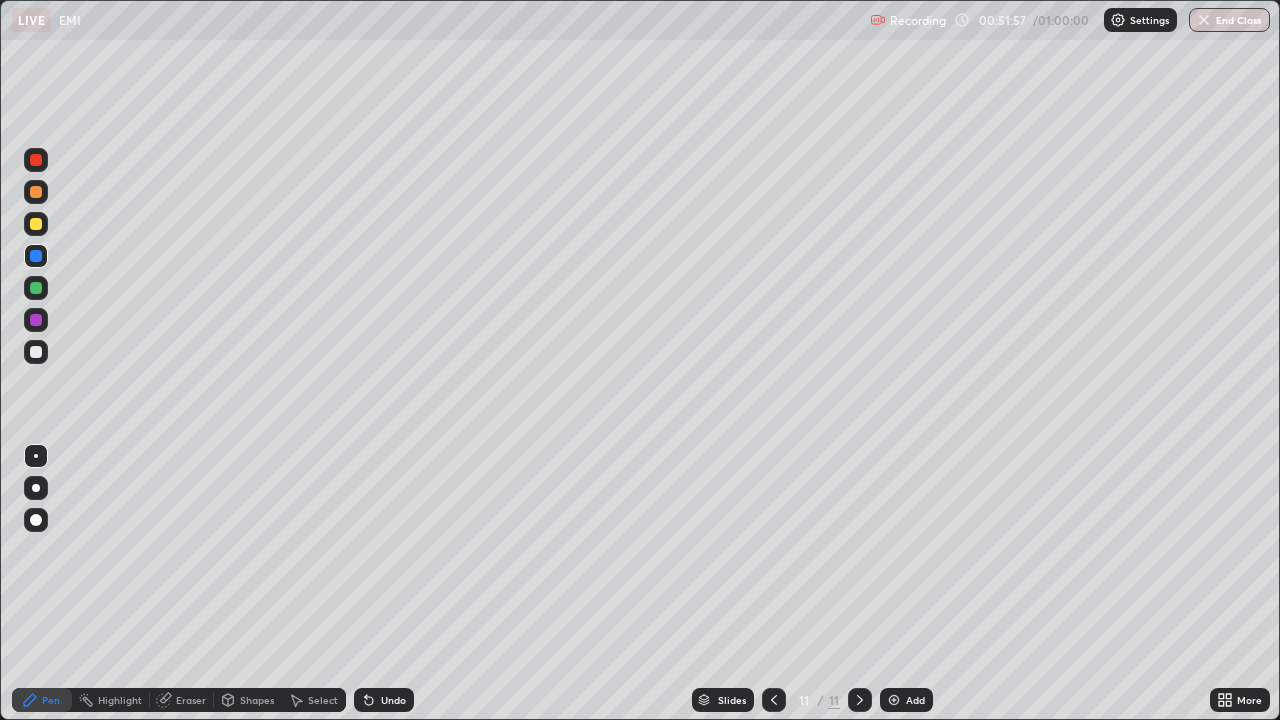 click at bounding box center [36, 288] 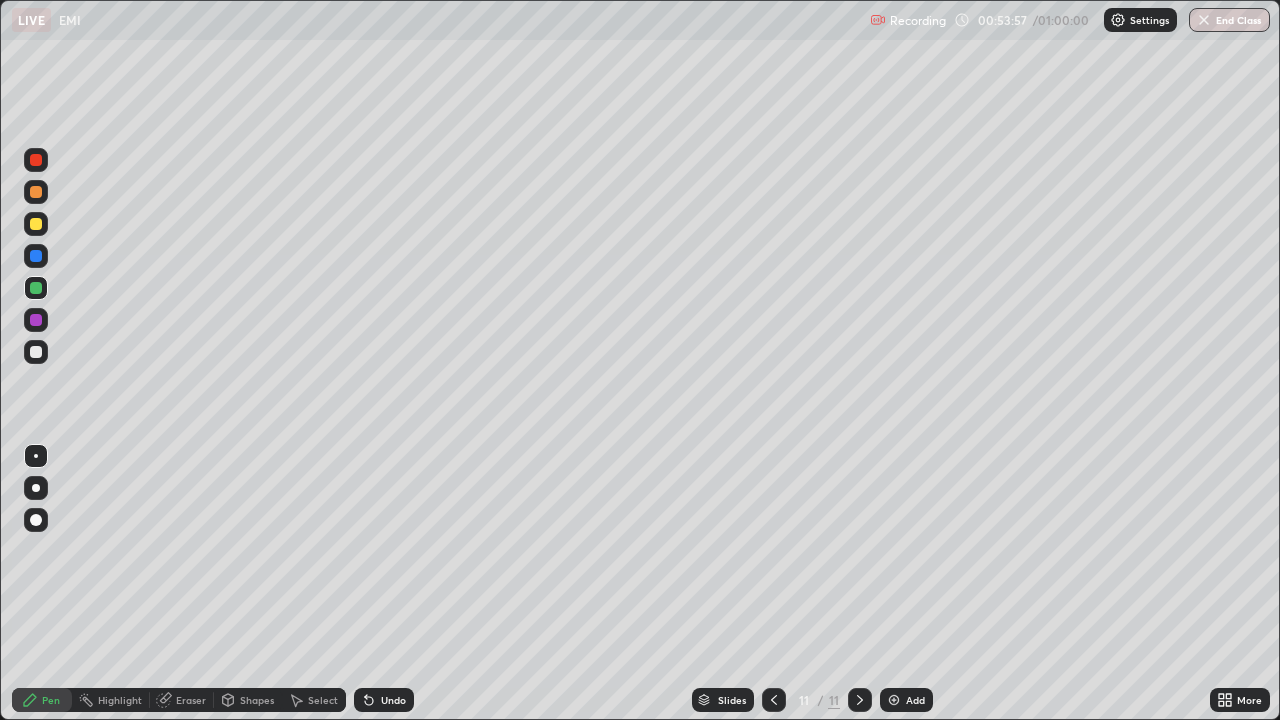 click at bounding box center [36, 352] 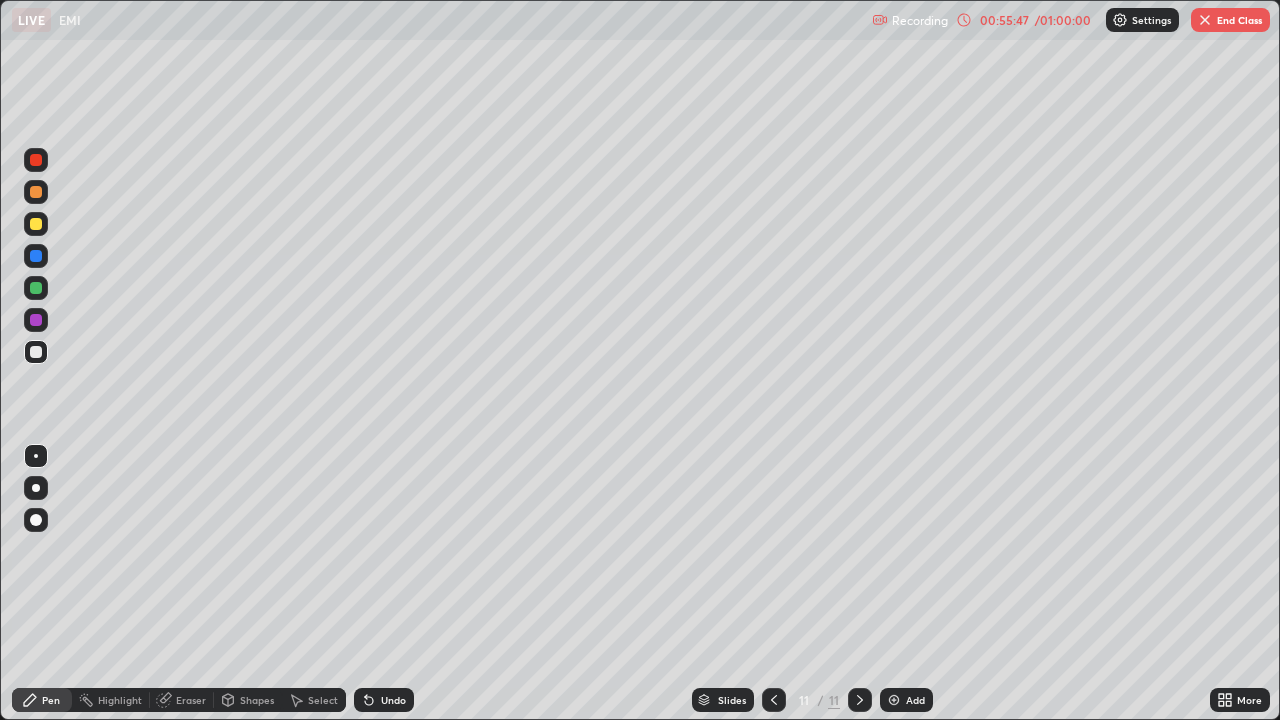 click at bounding box center [36, 256] 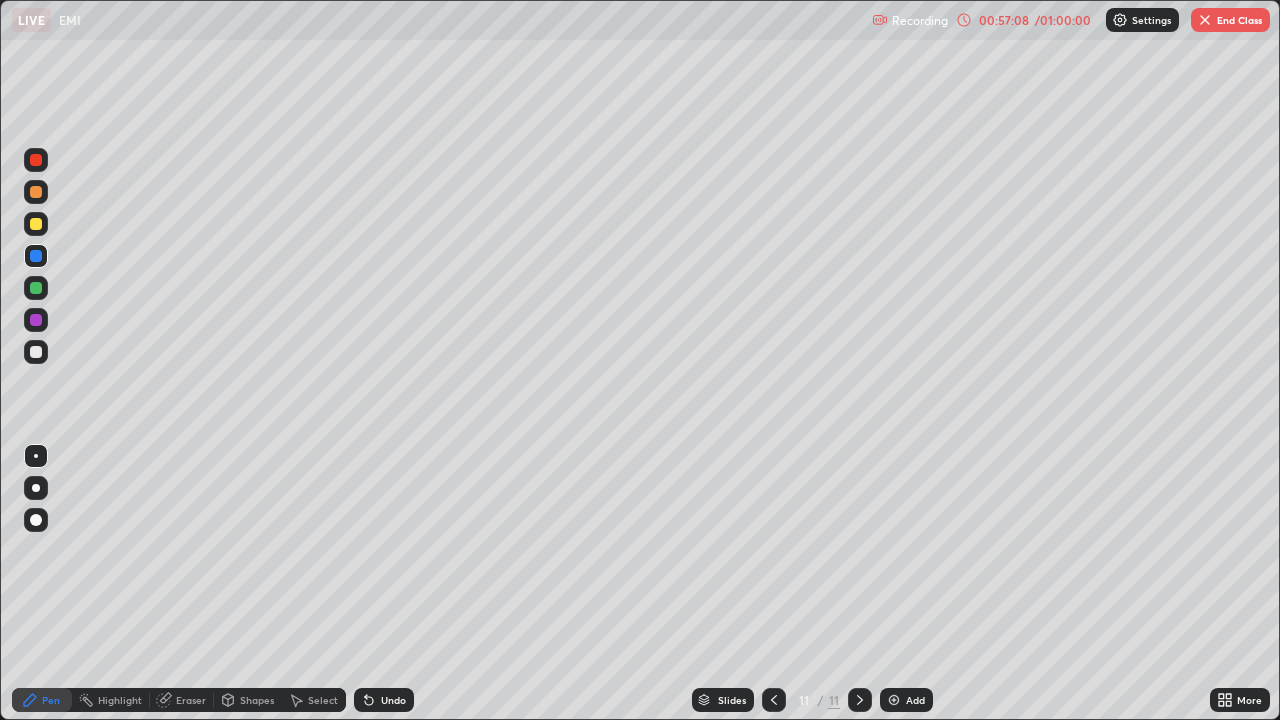click on "End Class" at bounding box center [1230, 20] 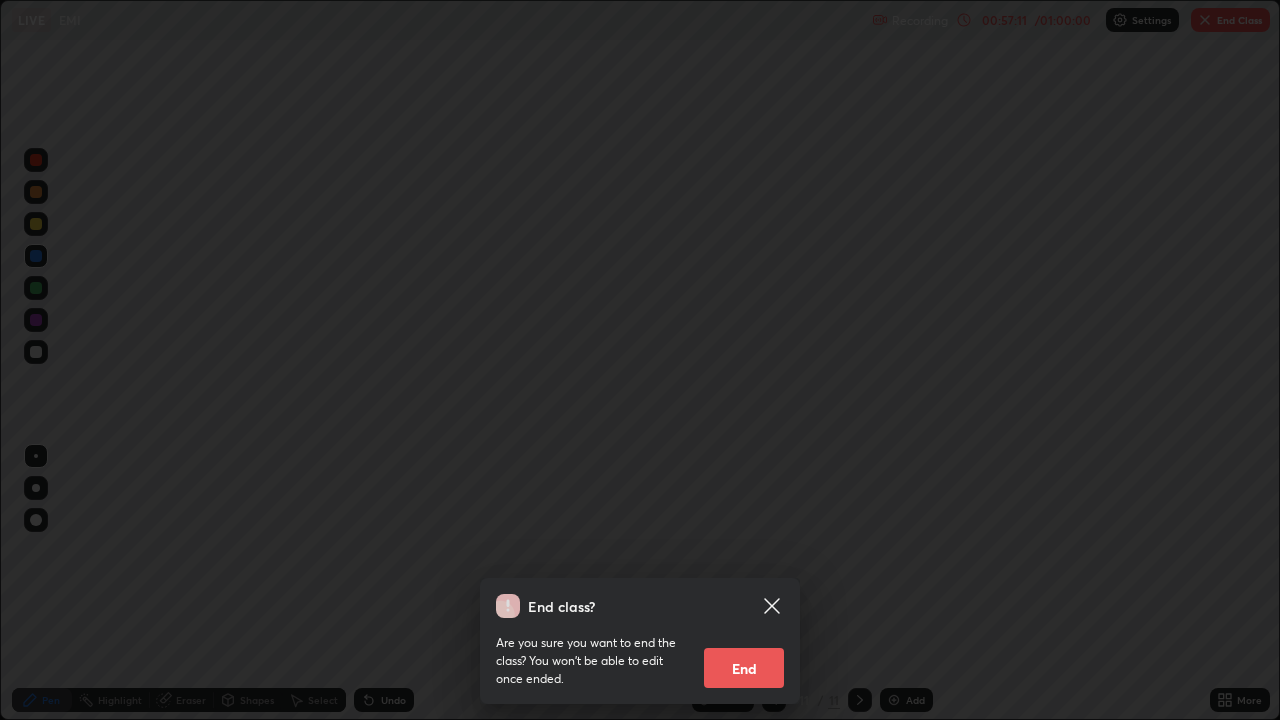 click on "End" at bounding box center (744, 668) 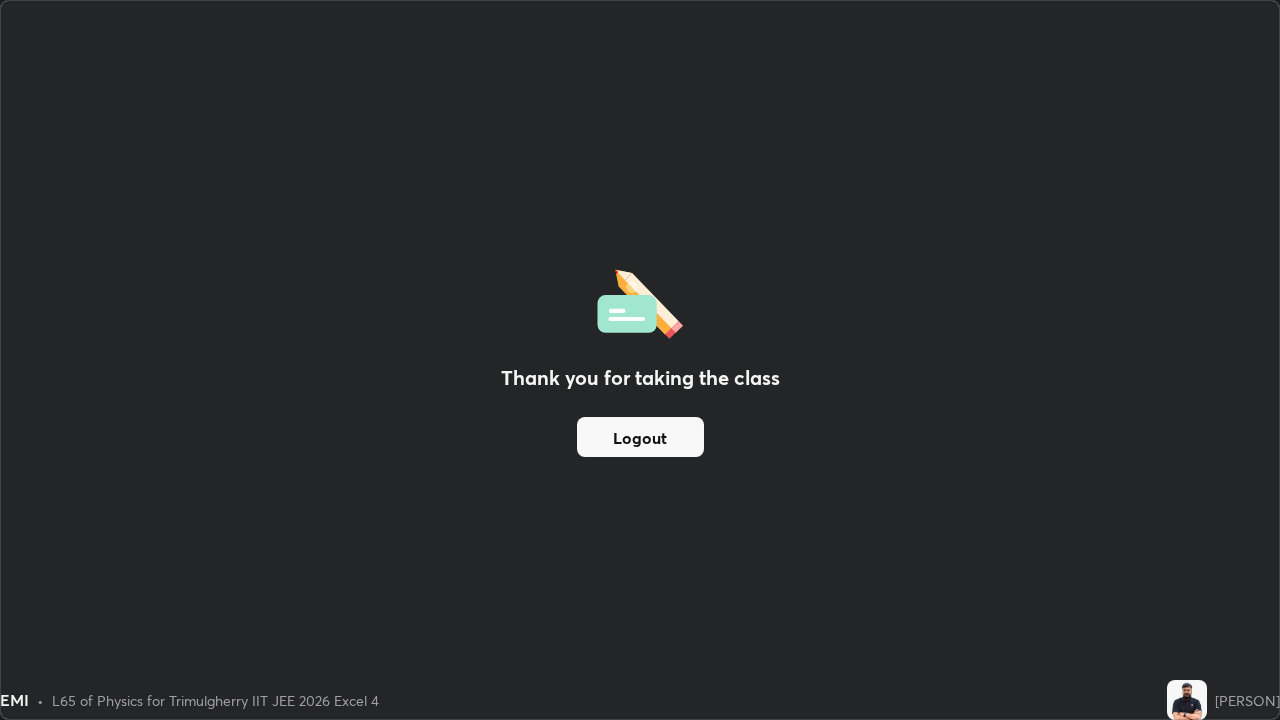 click on "Logout" at bounding box center [640, 437] 